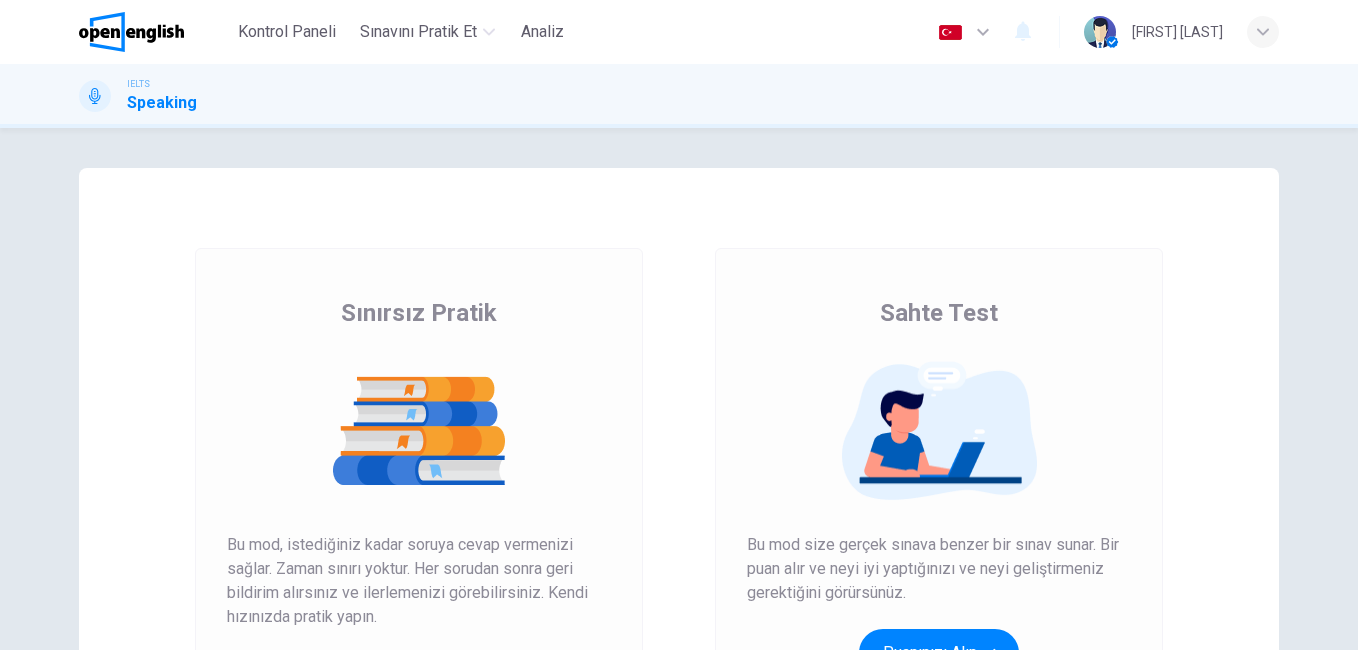 scroll, scrollTop: 0, scrollLeft: 0, axis: both 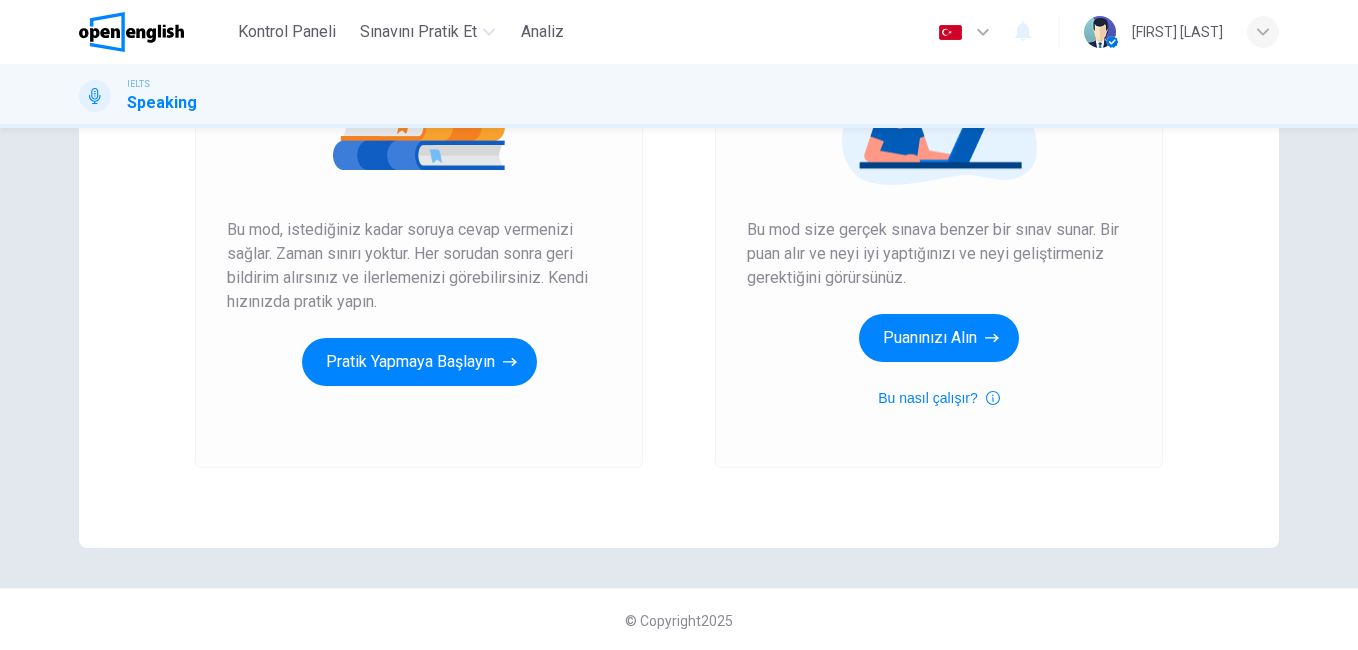 click on "Sınırsız Pratik Bu mod, istediğiniz kadar soruya cevap vermenizi sağlar. Zaman sınırı yoktur. Her sorudan sonra geri bildirim alırsınız ve ilerlemenizi görebilirsiniz. Kendi hızınızda pratik yapın. Pratik Yapmaya Başlayın" at bounding box center (419, 200) 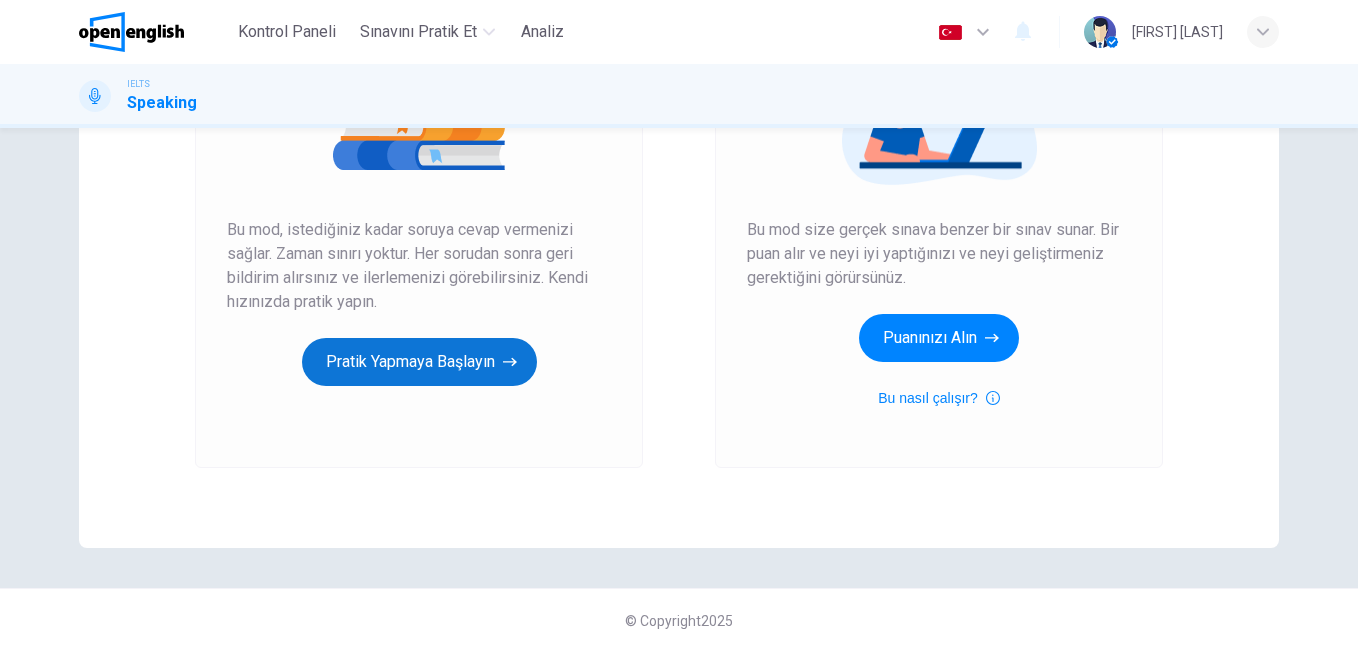 click on "Pratik Yapmaya Başlayın" at bounding box center (419, 362) 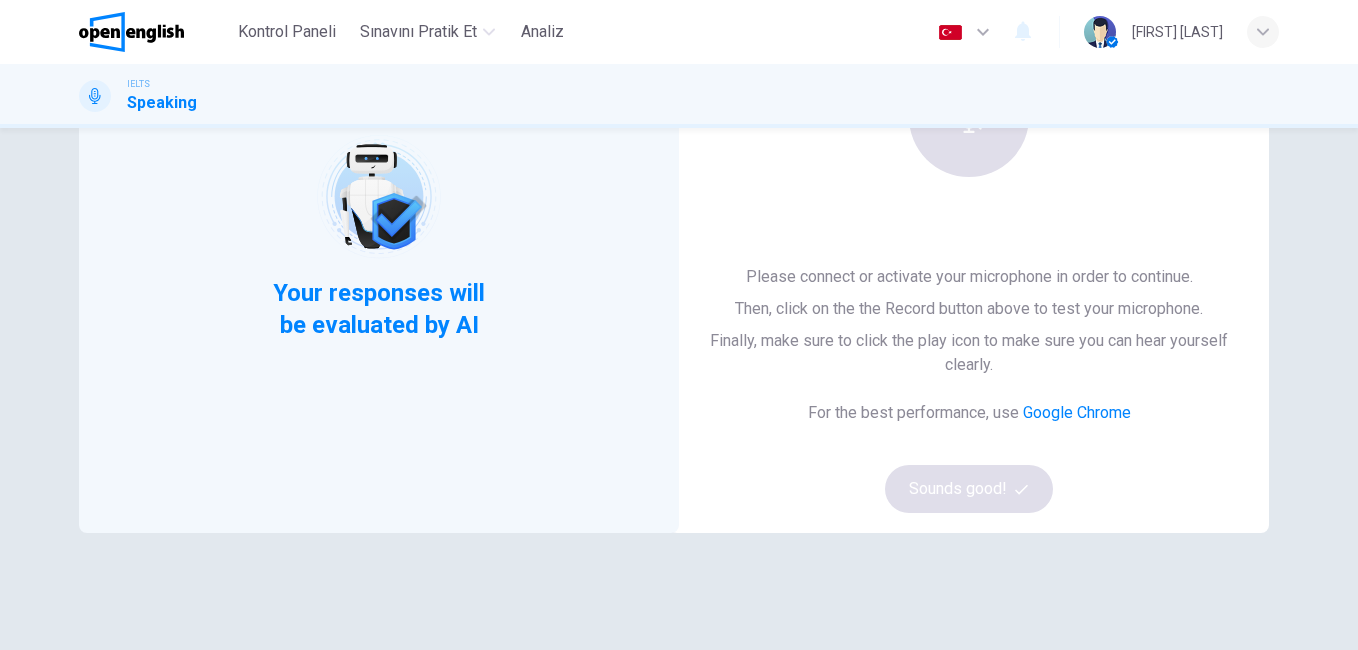 scroll, scrollTop: 235, scrollLeft: 0, axis: vertical 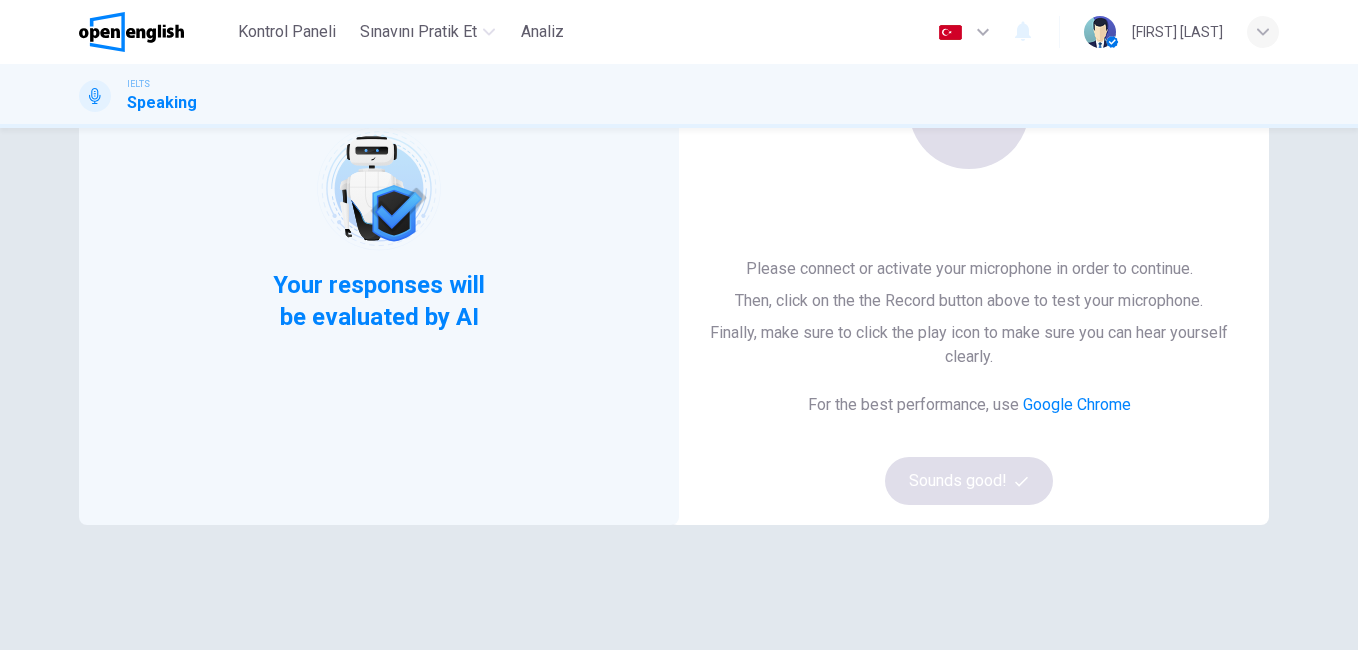 click at bounding box center [969, 109] 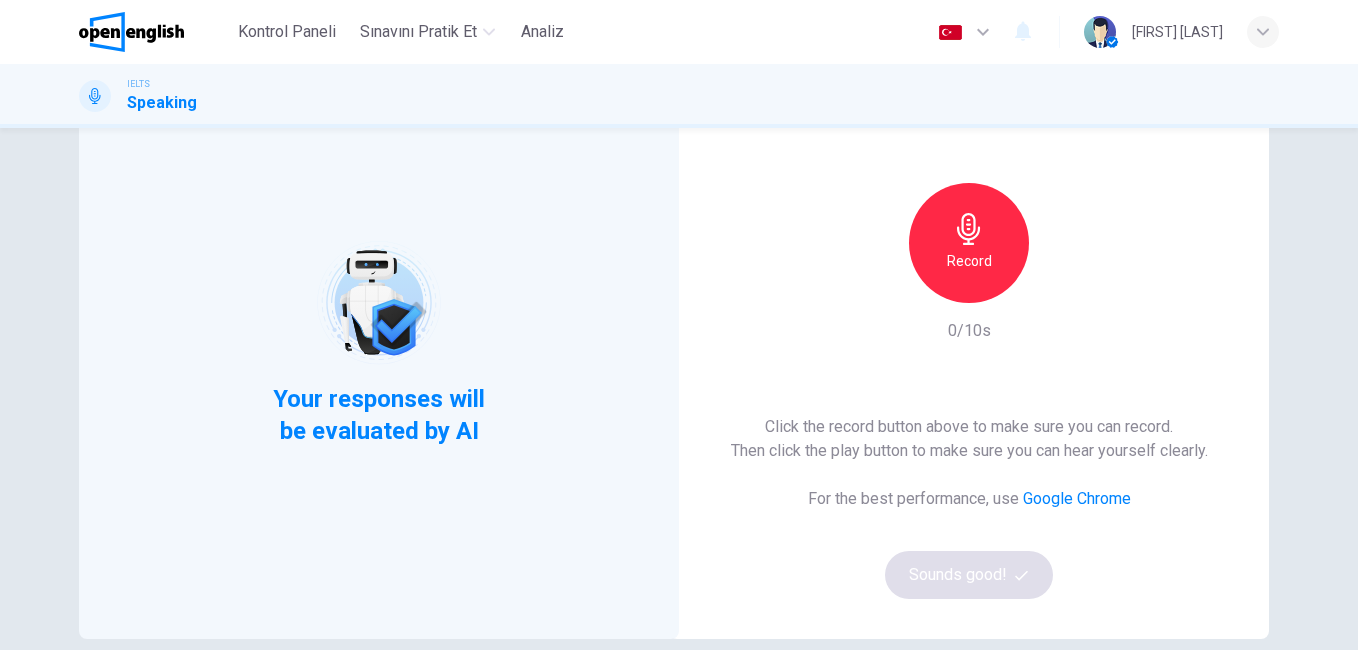 scroll, scrollTop: 106, scrollLeft: 0, axis: vertical 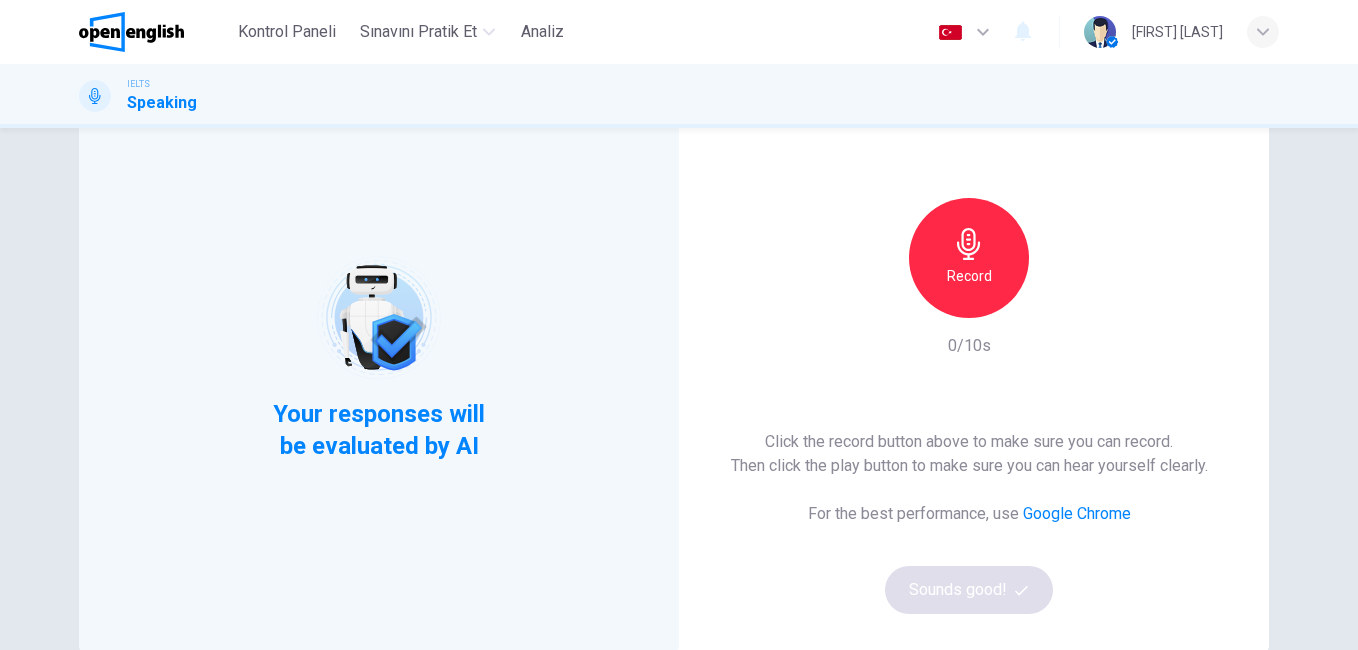 click on "Record" at bounding box center [969, 258] 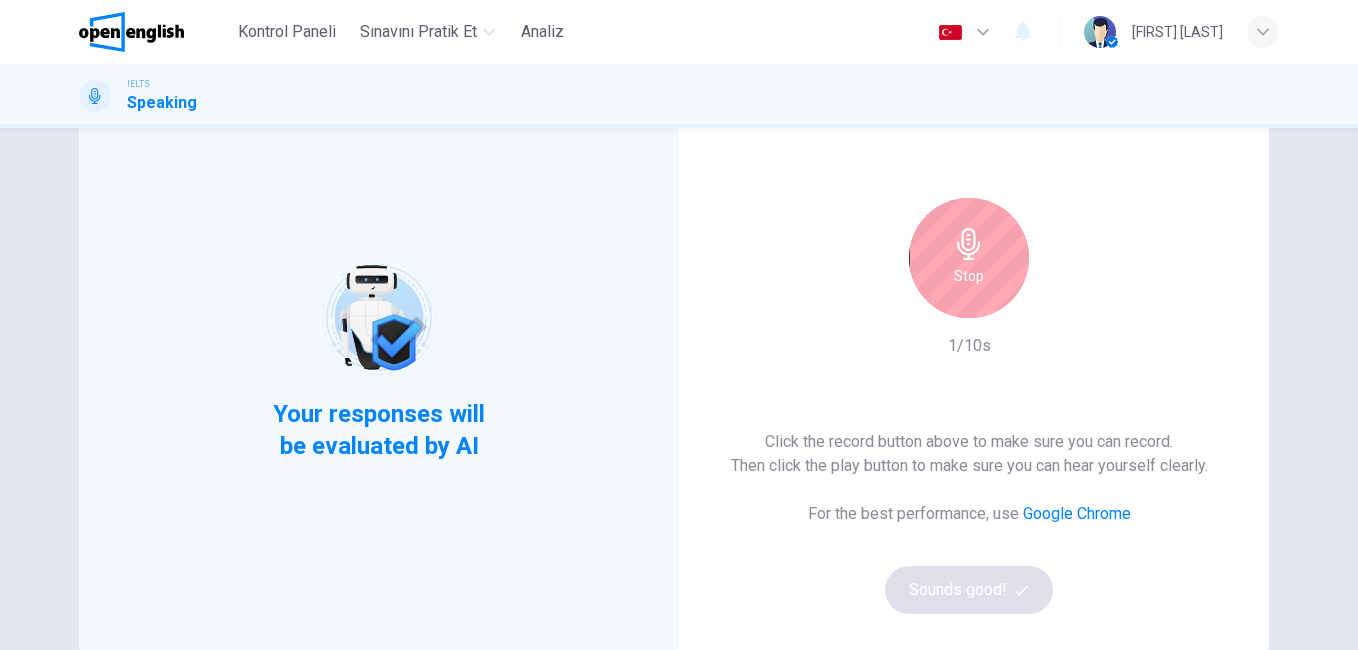 scroll, scrollTop: 0, scrollLeft: 0, axis: both 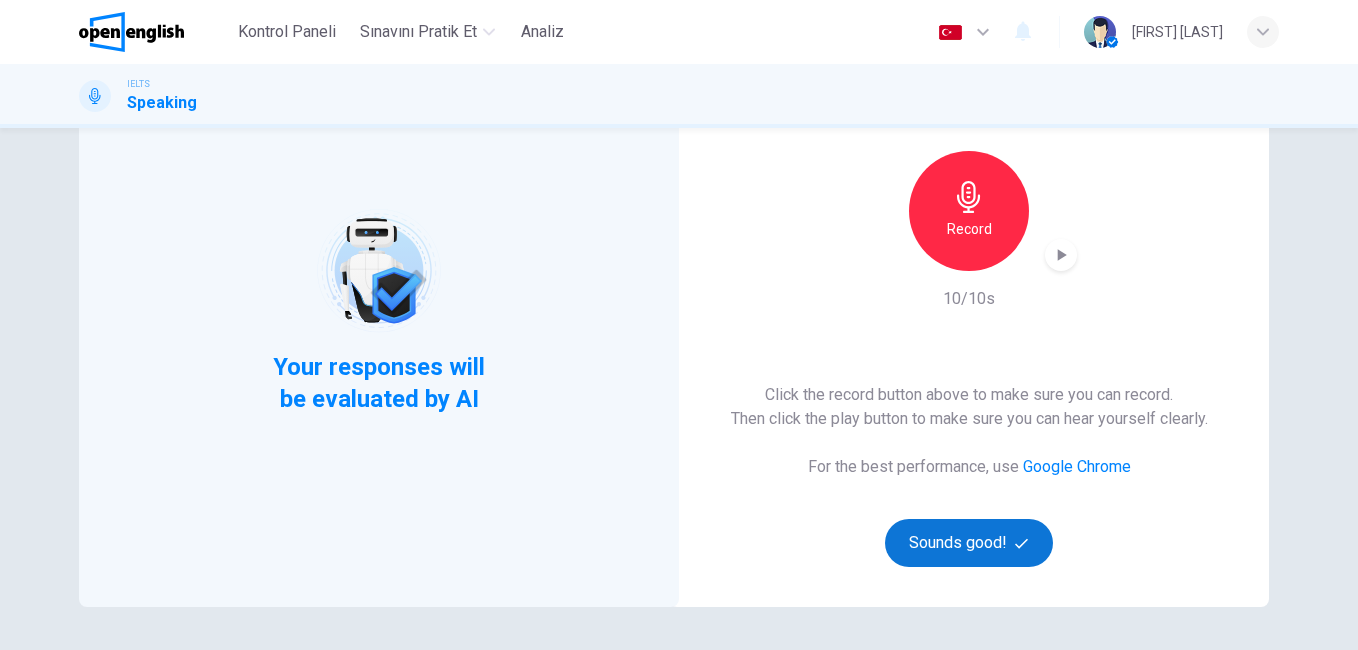 click on "Sounds good!" at bounding box center [969, 543] 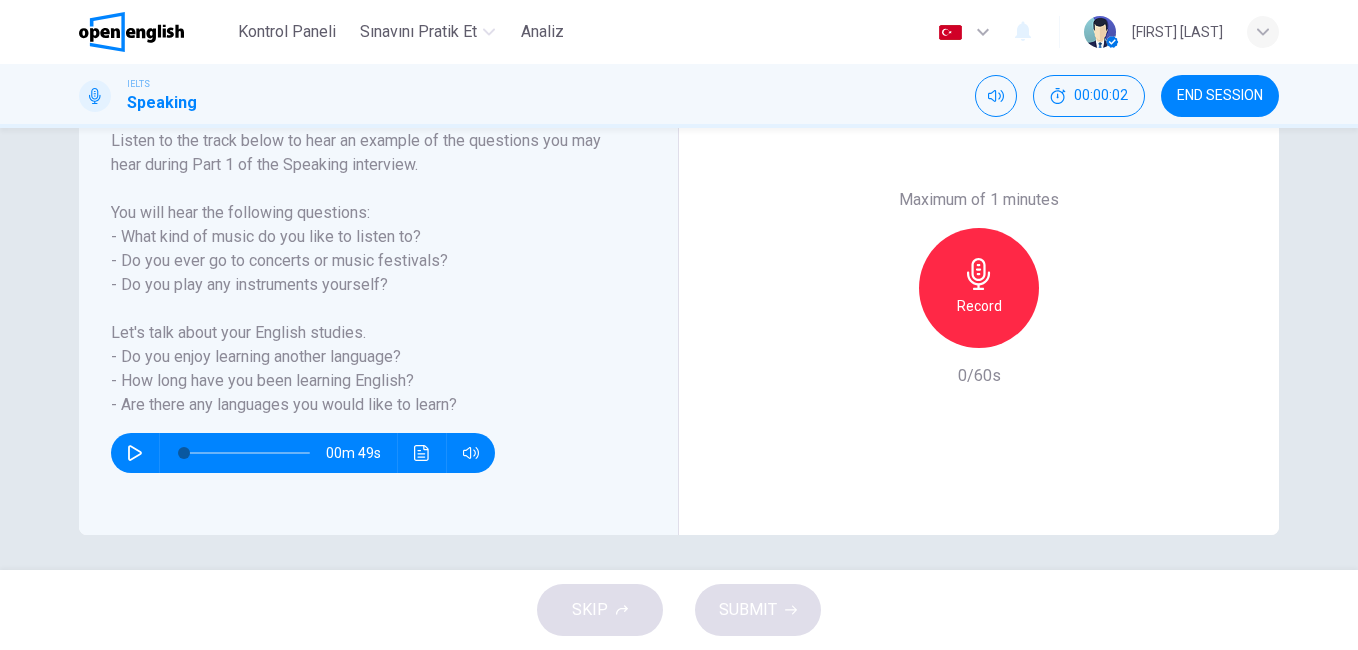 scroll, scrollTop: 330, scrollLeft: 0, axis: vertical 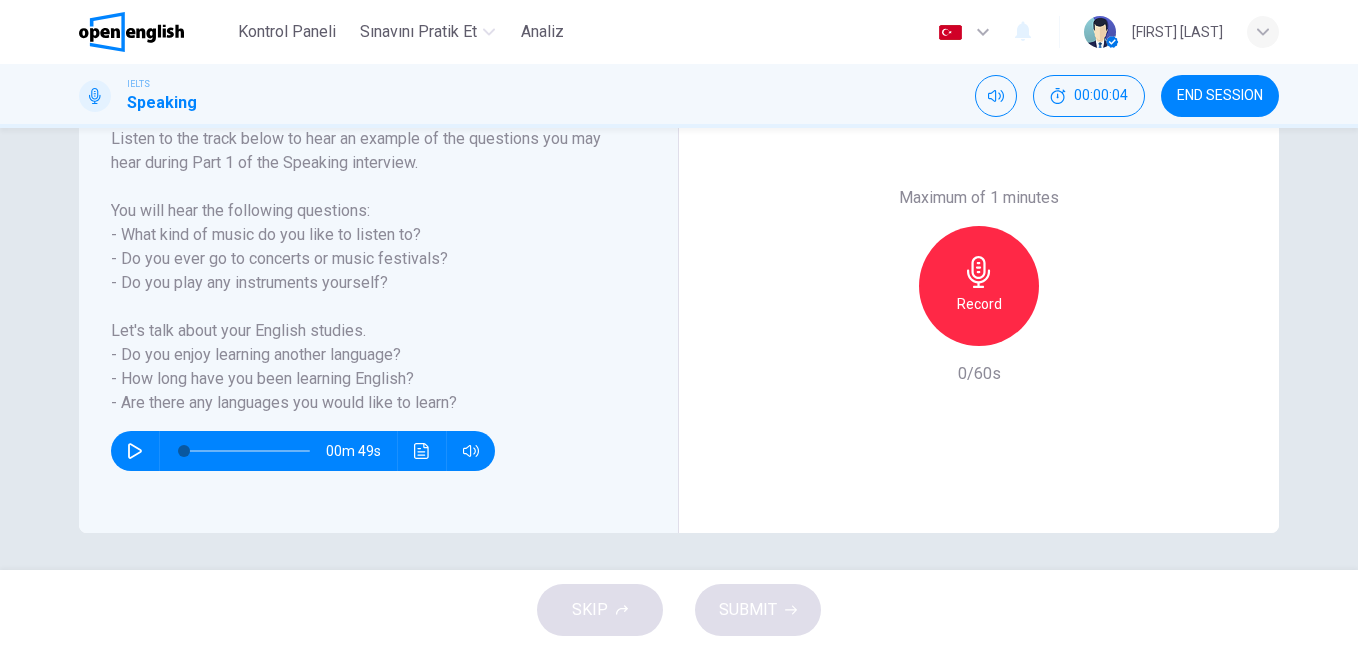 click 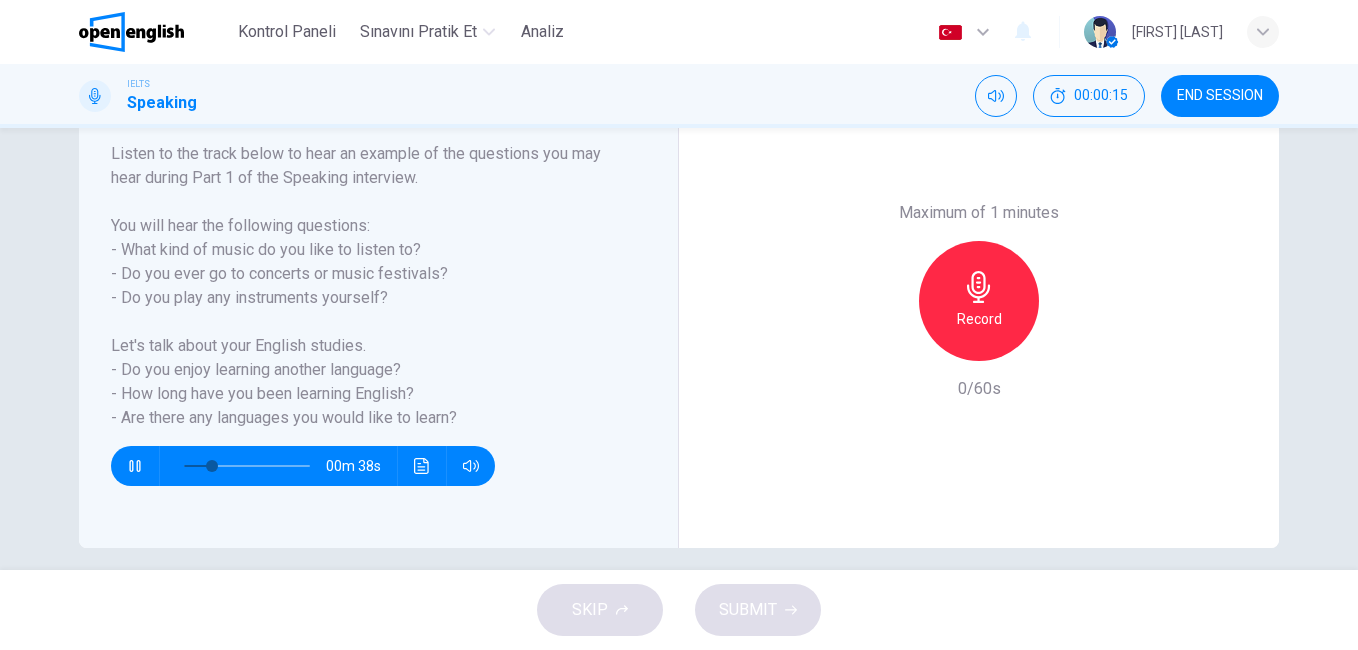 scroll, scrollTop: 311, scrollLeft: 0, axis: vertical 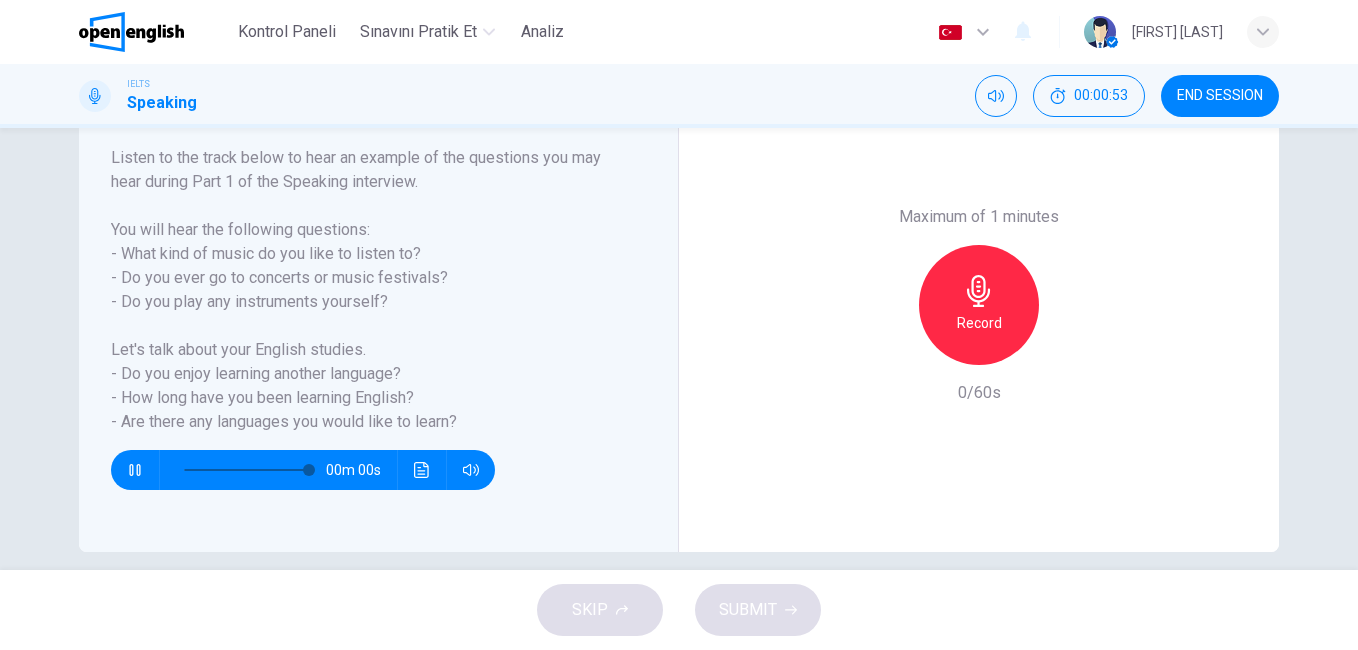 type on "*" 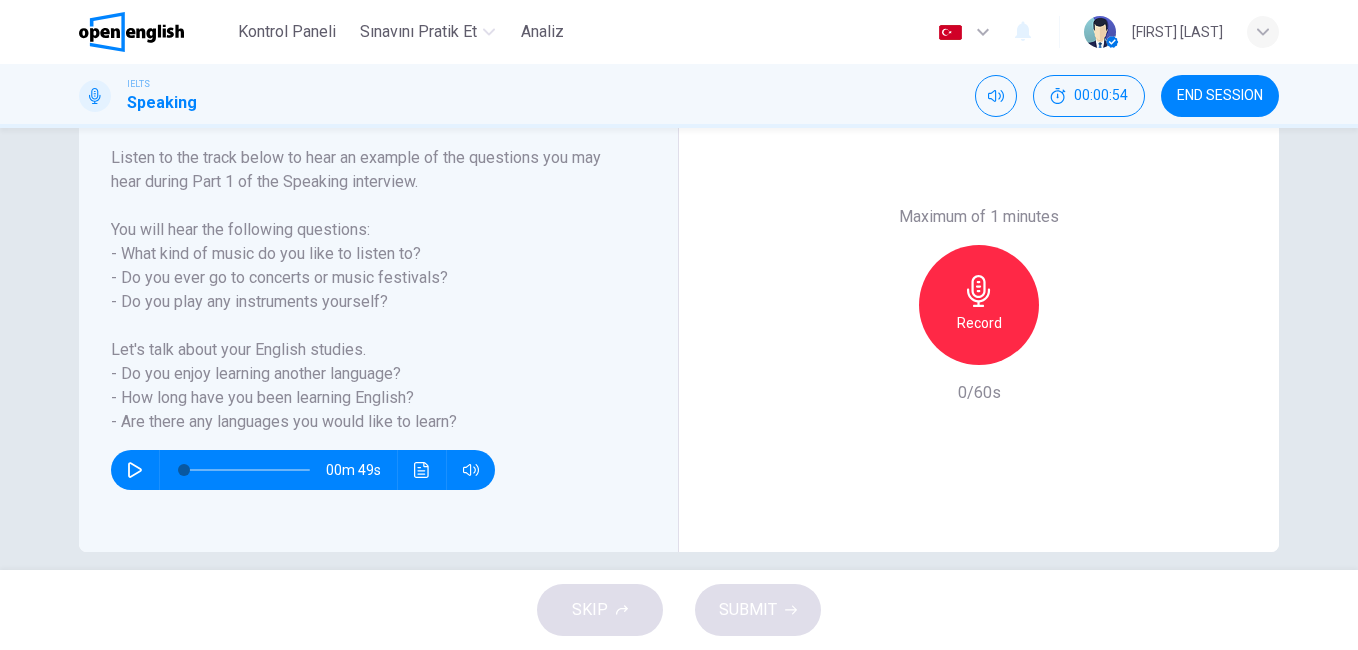 click on "Record" at bounding box center [979, 323] 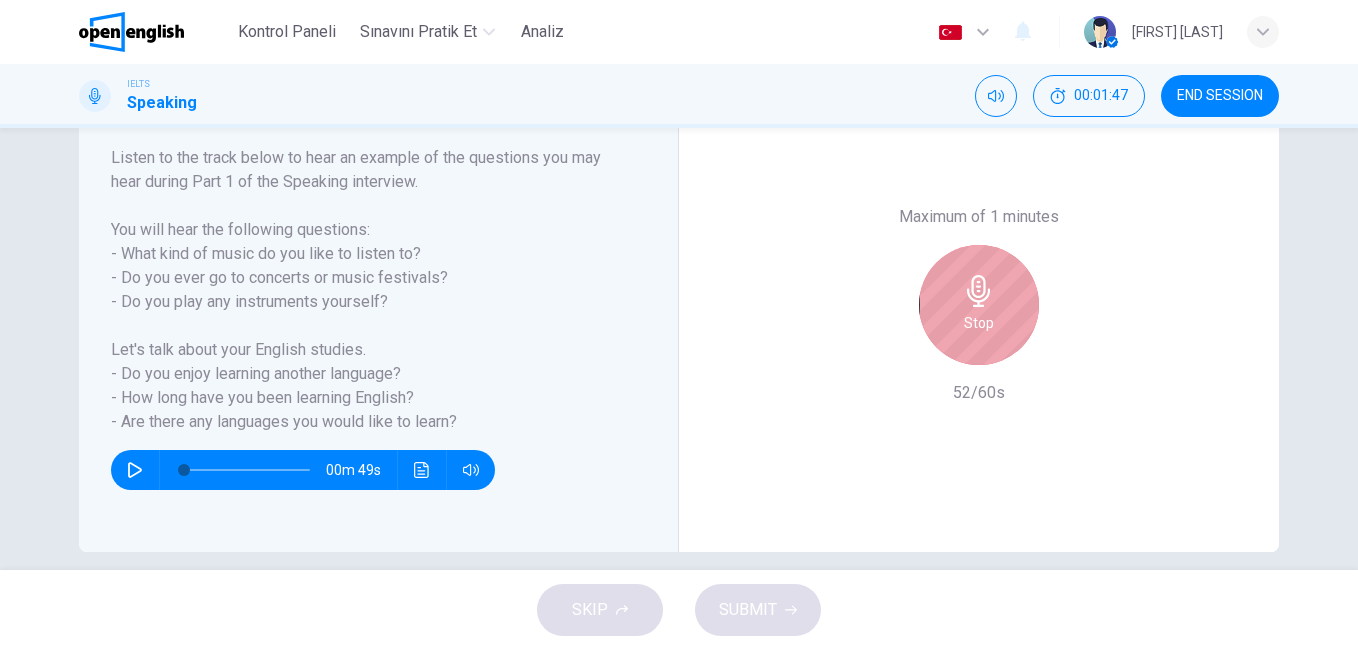click on "Stop" at bounding box center [979, 323] 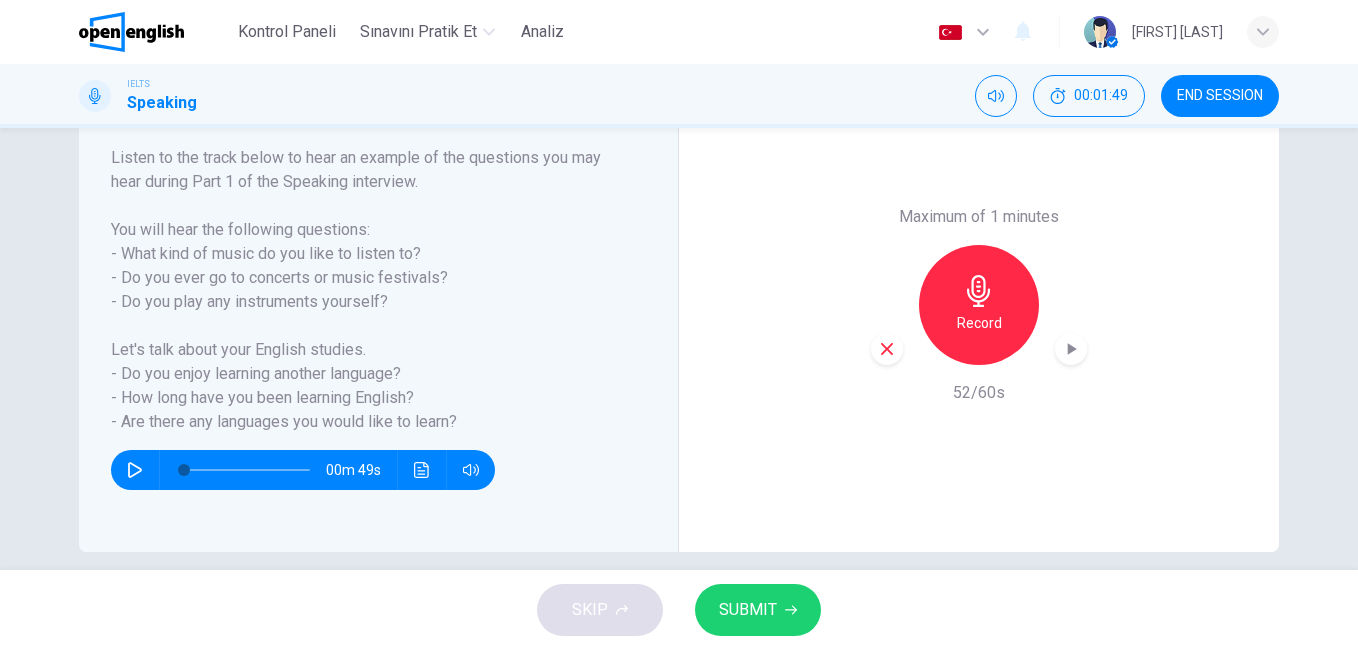 click on "SUBMIT" at bounding box center [748, 610] 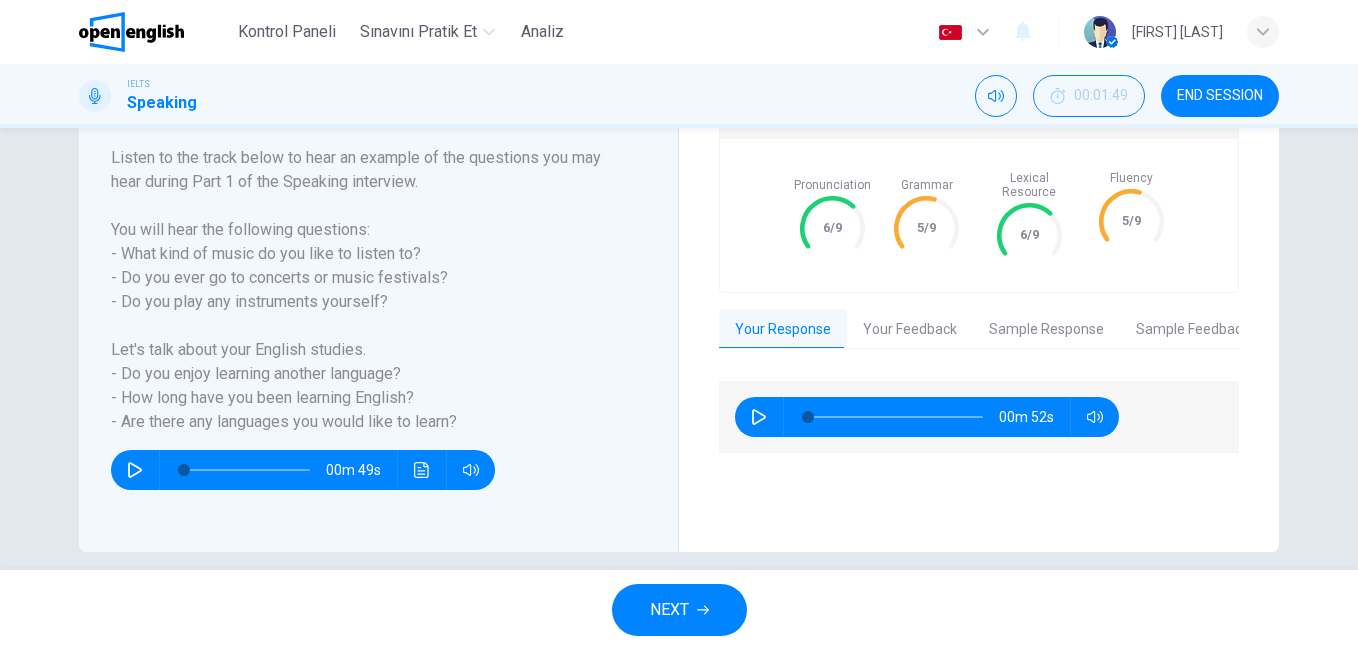 click at bounding box center (759, 417) 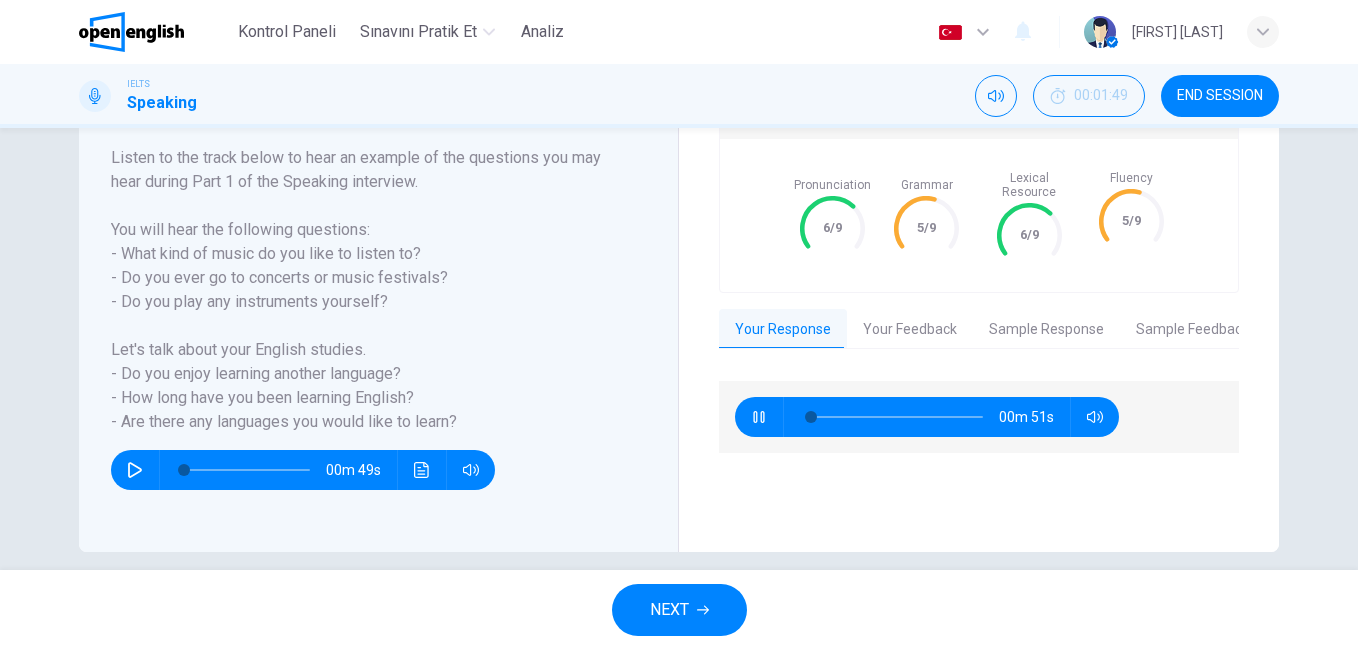 click at bounding box center [759, 417] 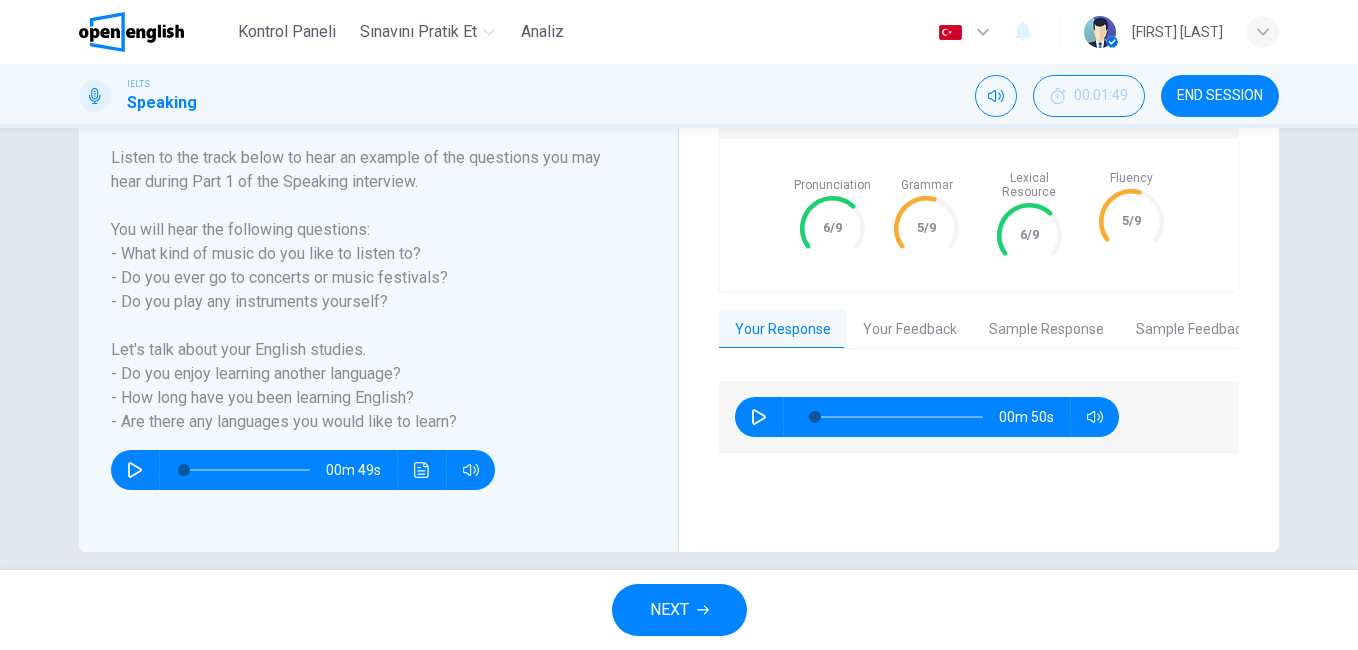 click on "Your Feedback" at bounding box center (910, 330) 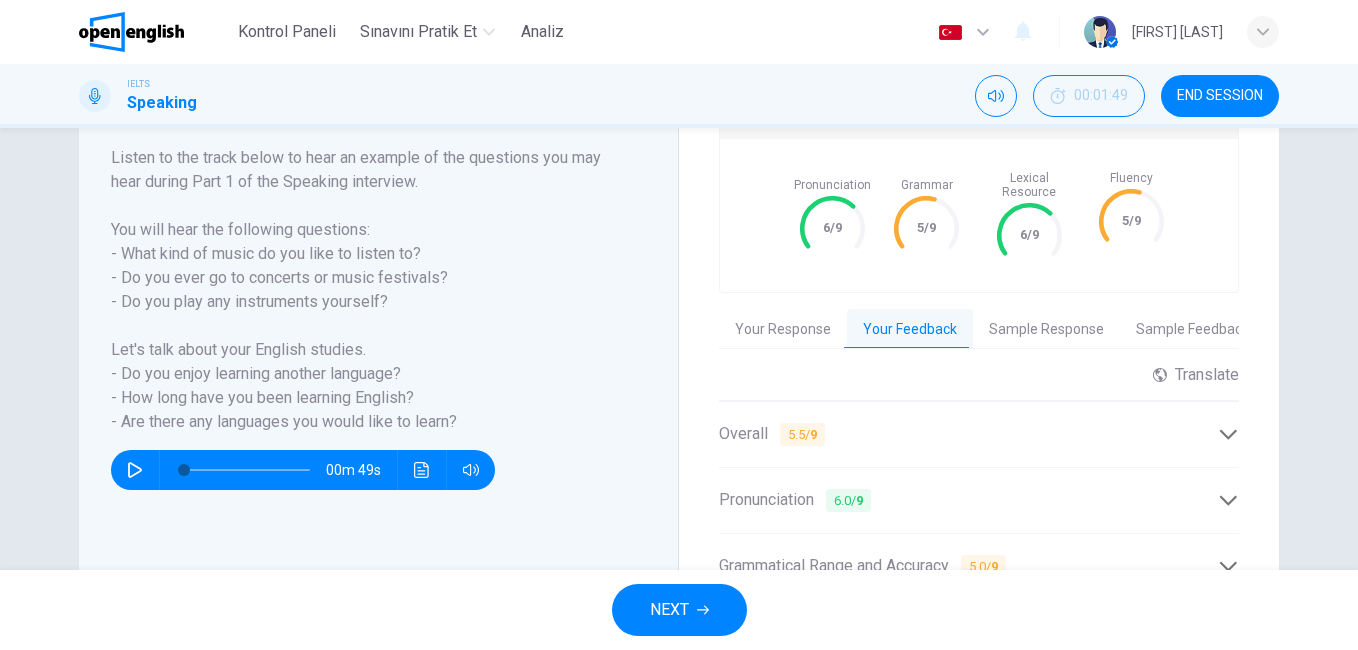 click on "Sample Response" at bounding box center (1046, 330) 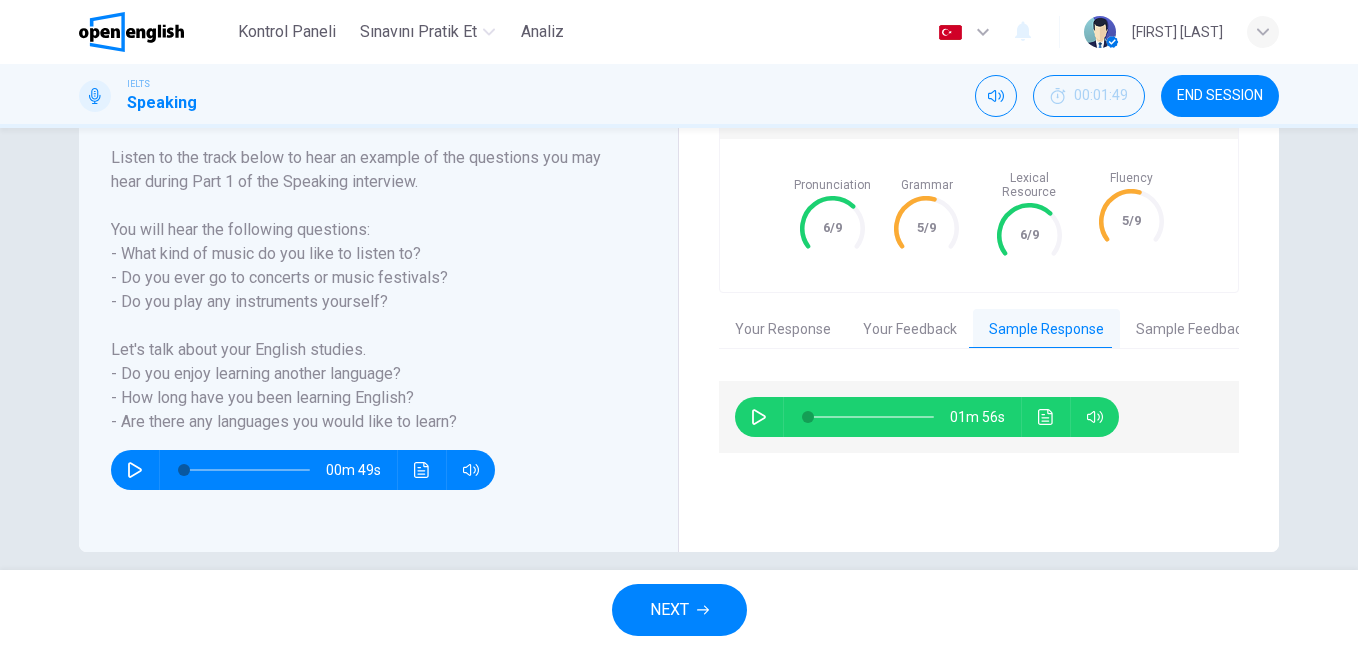 click on "Sample Feedback" at bounding box center (1192, 330) 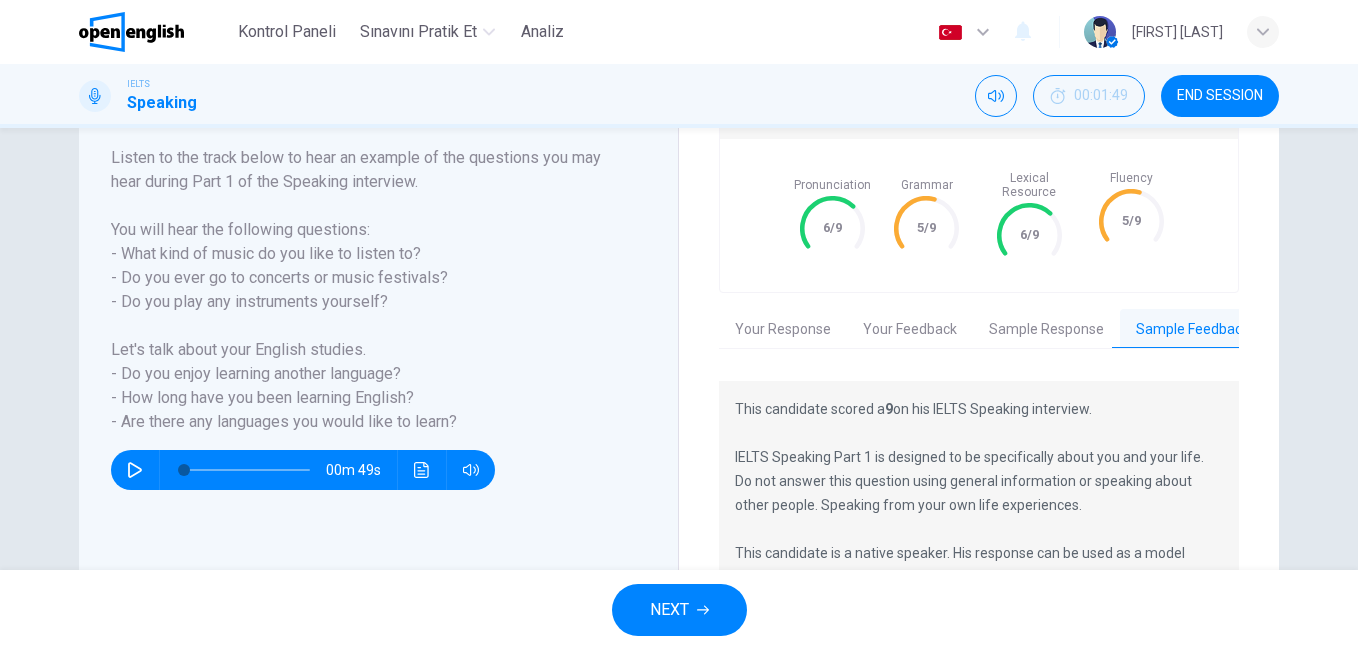 scroll, scrollTop: 0, scrollLeft: 16, axis: horizontal 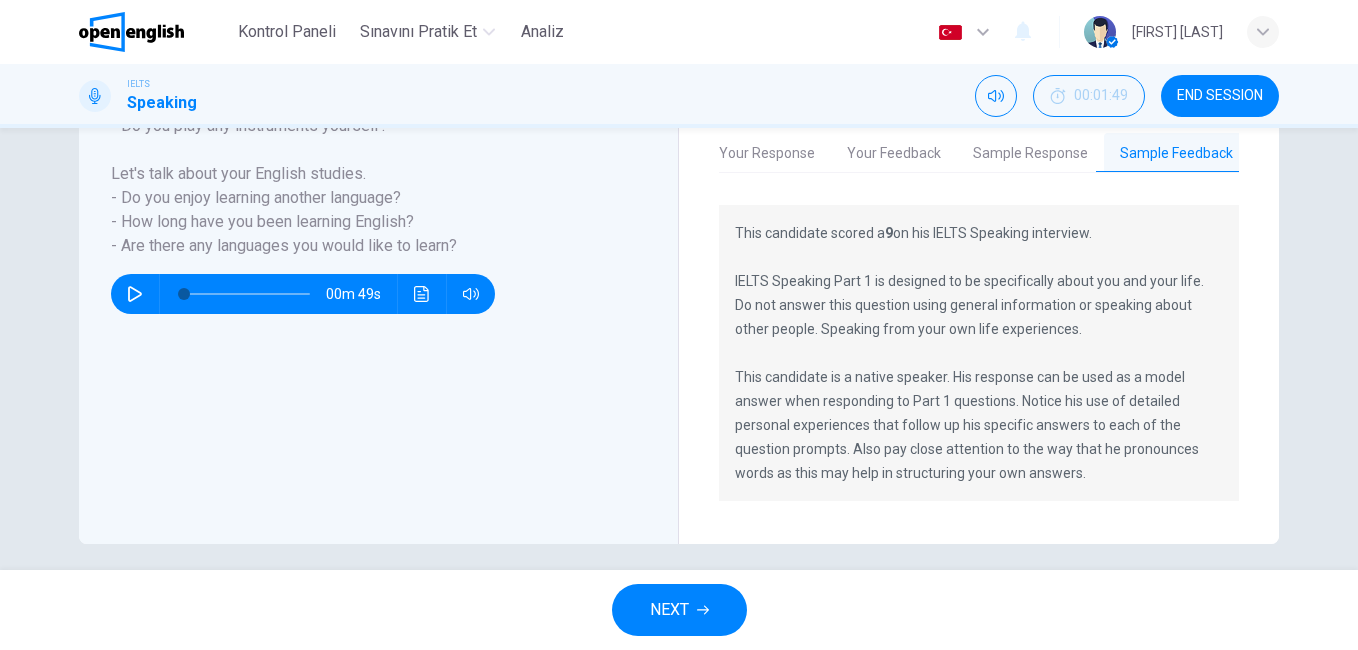 click on "Your Response" at bounding box center (767, 154) 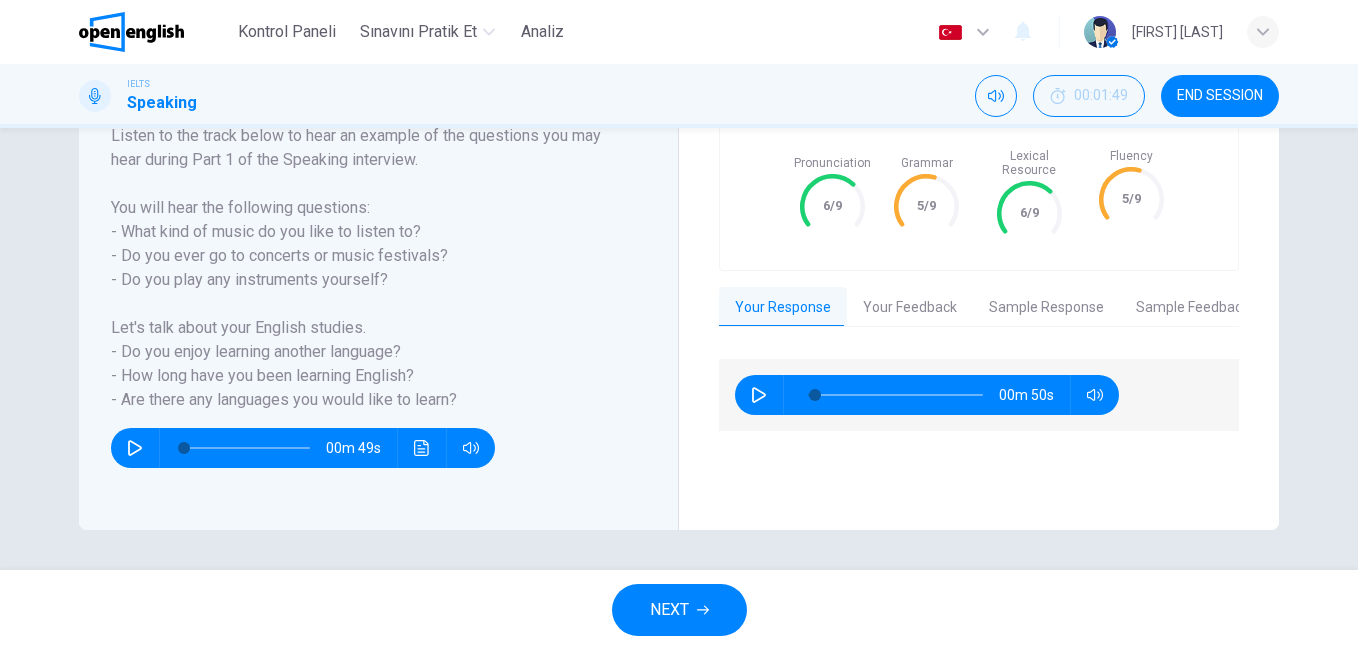 scroll, scrollTop: 0, scrollLeft: 0, axis: both 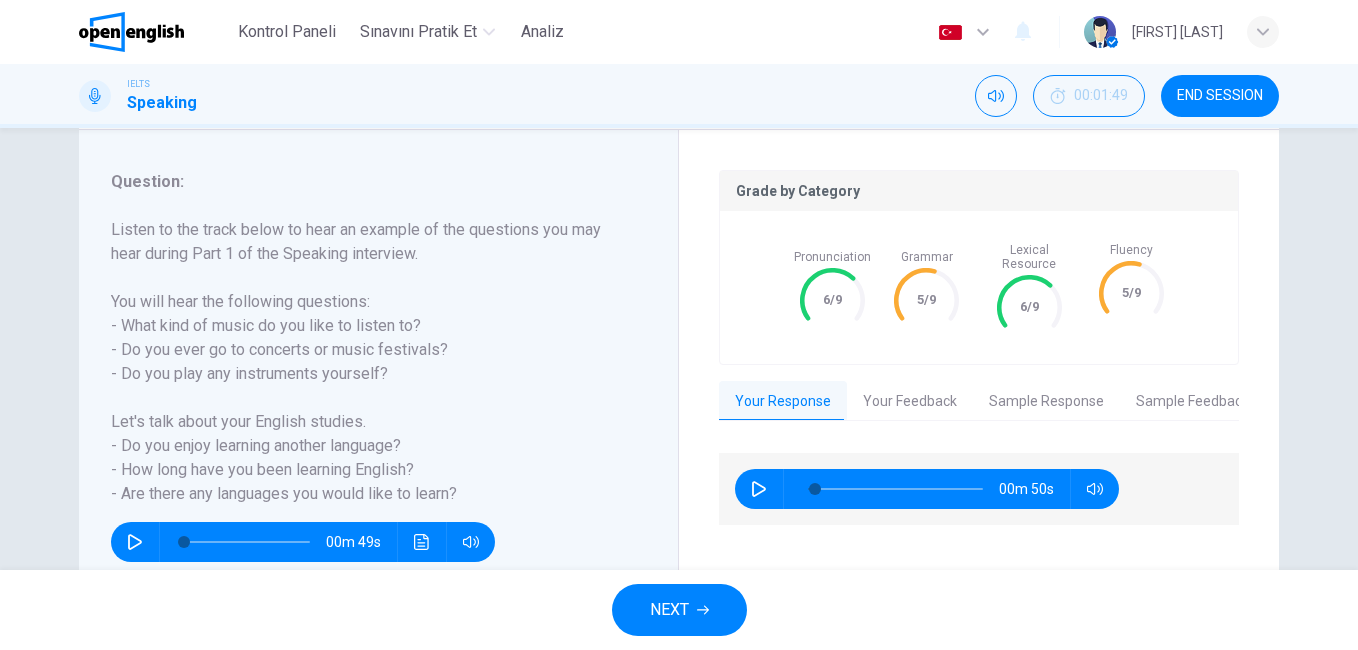 click on "Question   1 Question Type :   Part 1 - Introduction and Interview Directions :   During Part 1 of the Speaking interview, the examiner asks you very general questions to give you the chance to talk about yourself. Grade by Category Pronunciation 6/9 Grammar 5/9 Lexical Resource 6/9 Fluency 5/9 Your Response Your Feedback Sample Response Sample Feedback 00m 52s  Translate ​ ​ Powered by  Overall   5.5 / 9 The candidate shows a reasonable level of proficiency but struggles with fluency and coherence. There are frequent pauses and errors that impact the overall communication. More practice with conversational skills, vocabulary use, and grammar would benefit the candidate's performance.   Copy Feedback Pronunciation   6.0 / 9 There is a range of phonological features present, but control is variable. Some phonemes are mispronounced, leading to occasional misunderstandings; however, the candidate can generally be understood with some effort.   Copy Feedback Grammatical Range and Accuracy   5.0 / 9     6.0 /" at bounding box center (679, 349) 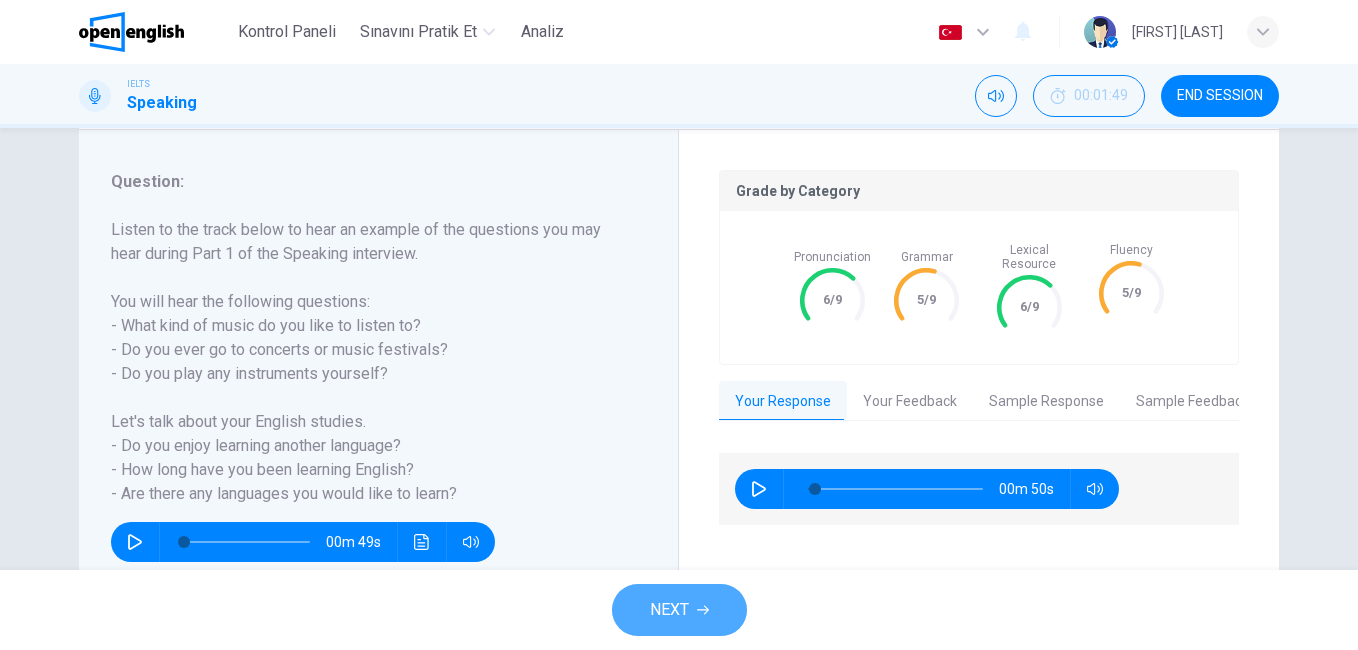 click on "NEXT" at bounding box center (669, 610) 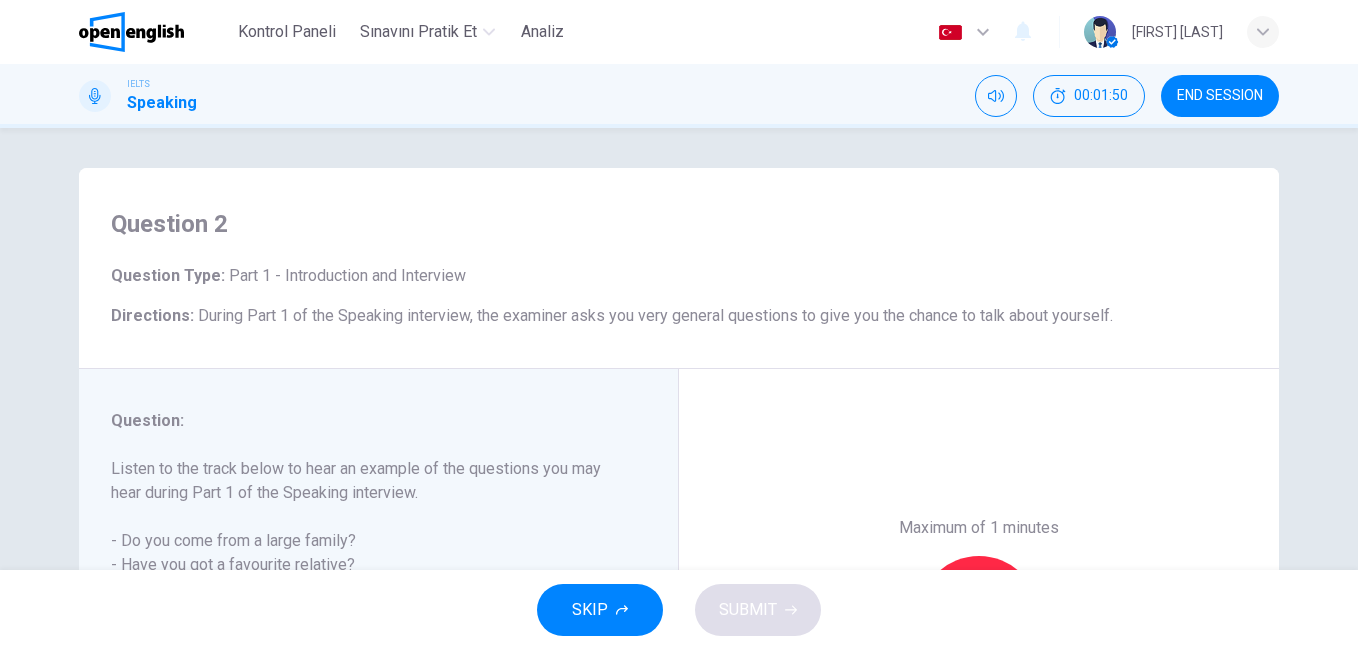 scroll, scrollTop: 333, scrollLeft: 0, axis: vertical 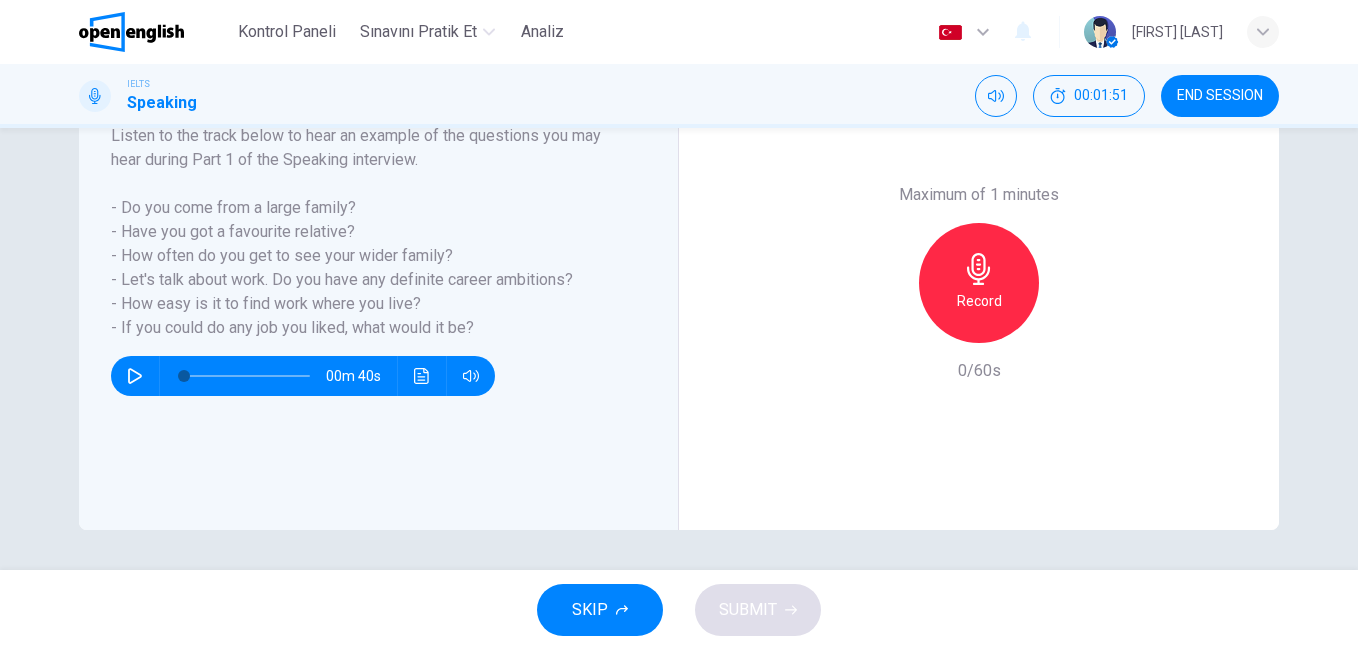 click at bounding box center [135, 376] 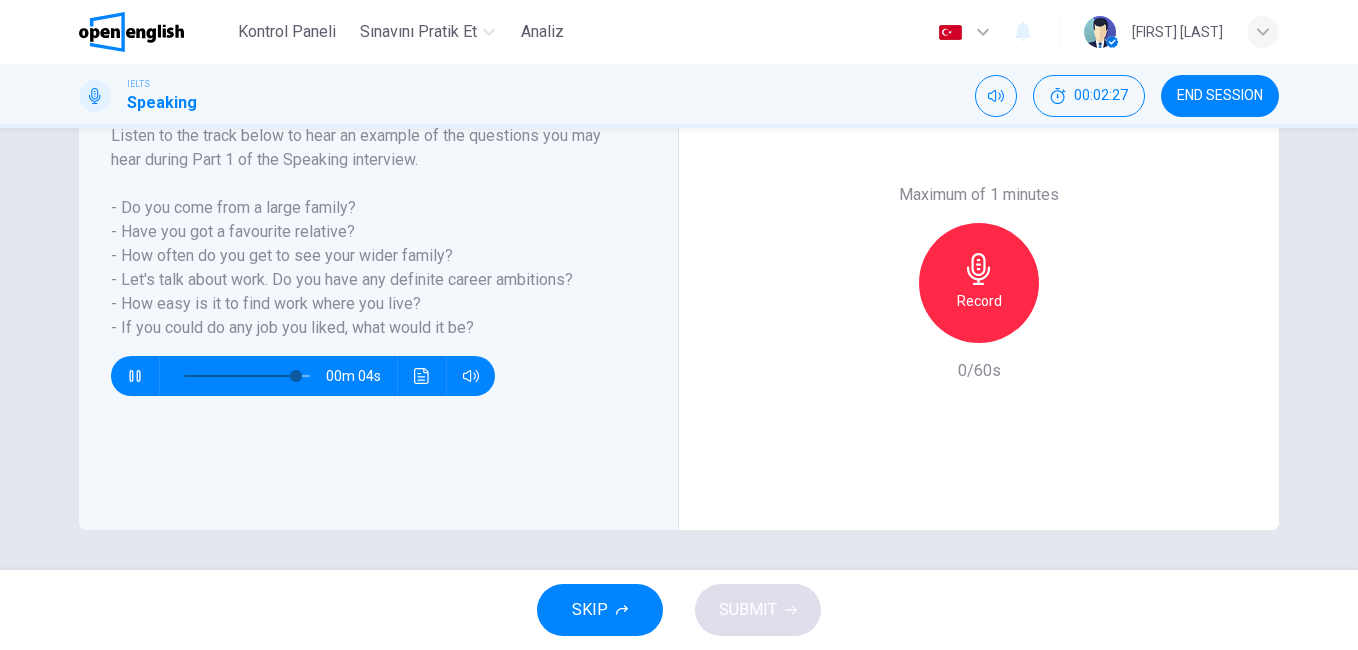 drag, startPoint x: 114, startPoint y: 201, endPoint x: 455, endPoint y: 323, distance: 362.16708 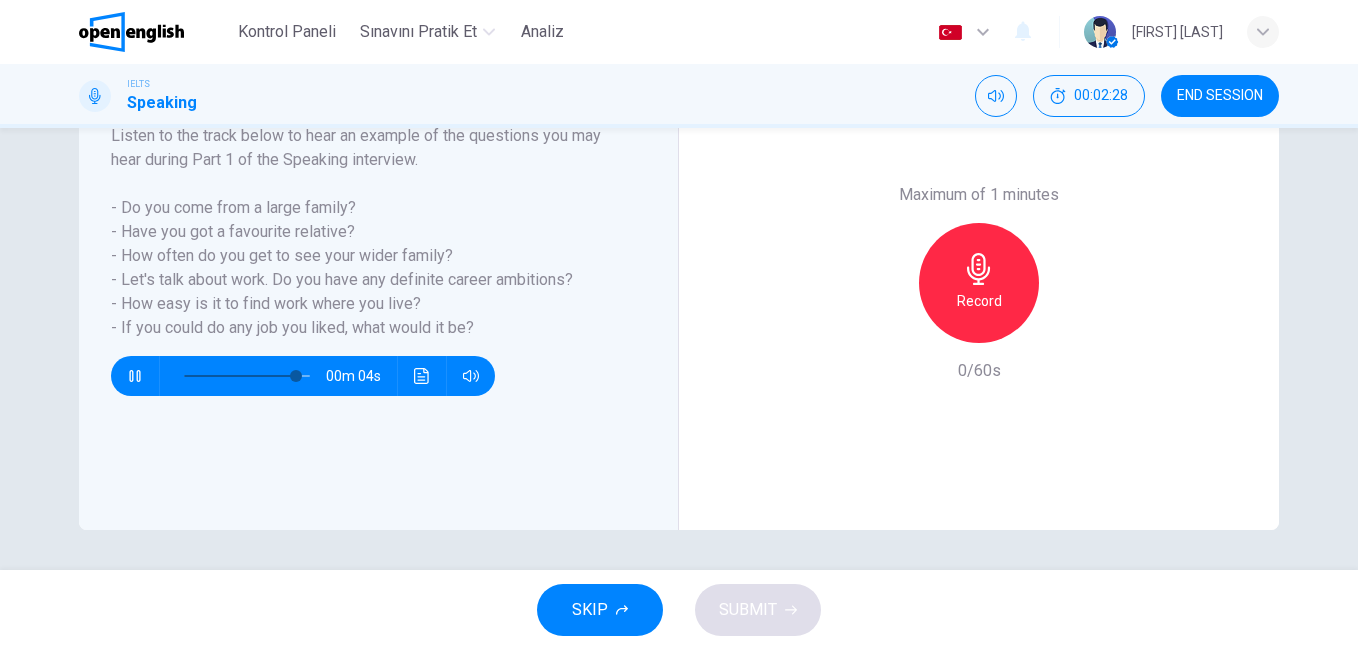drag, startPoint x: 458, startPoint y: 325, endPoint x: 186, endPoint y: 223, distance: 290.49612 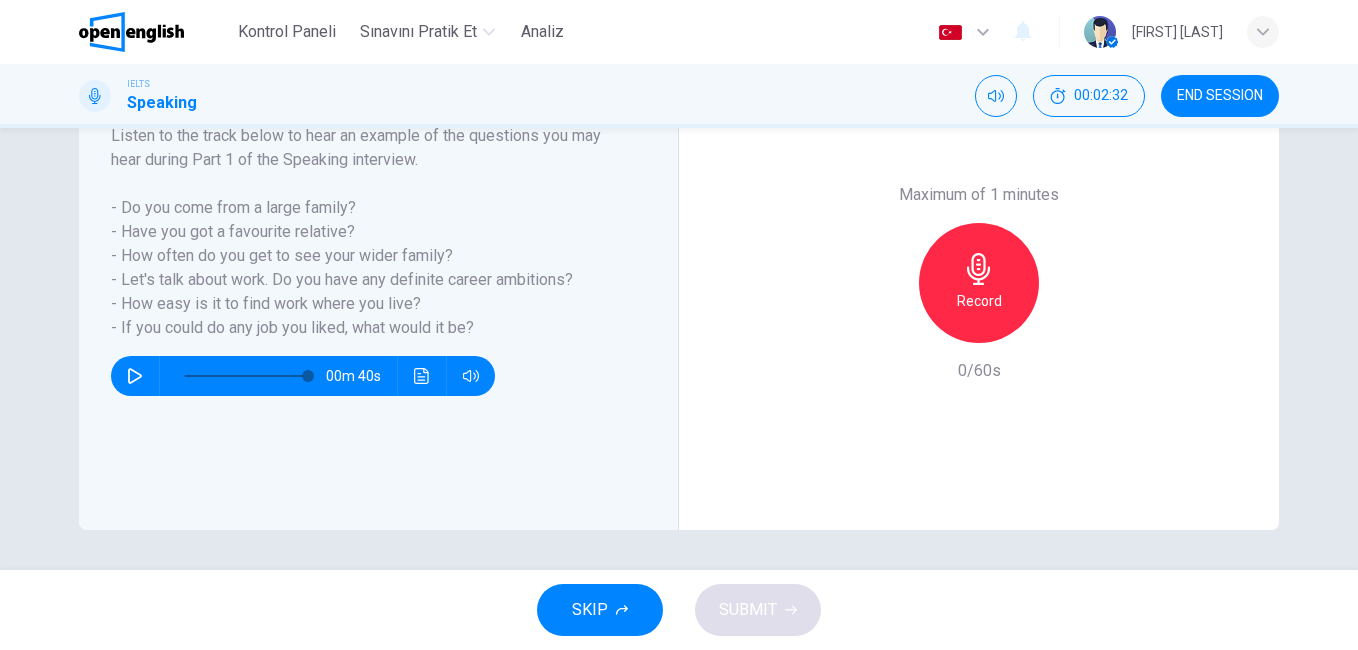 type on "*" 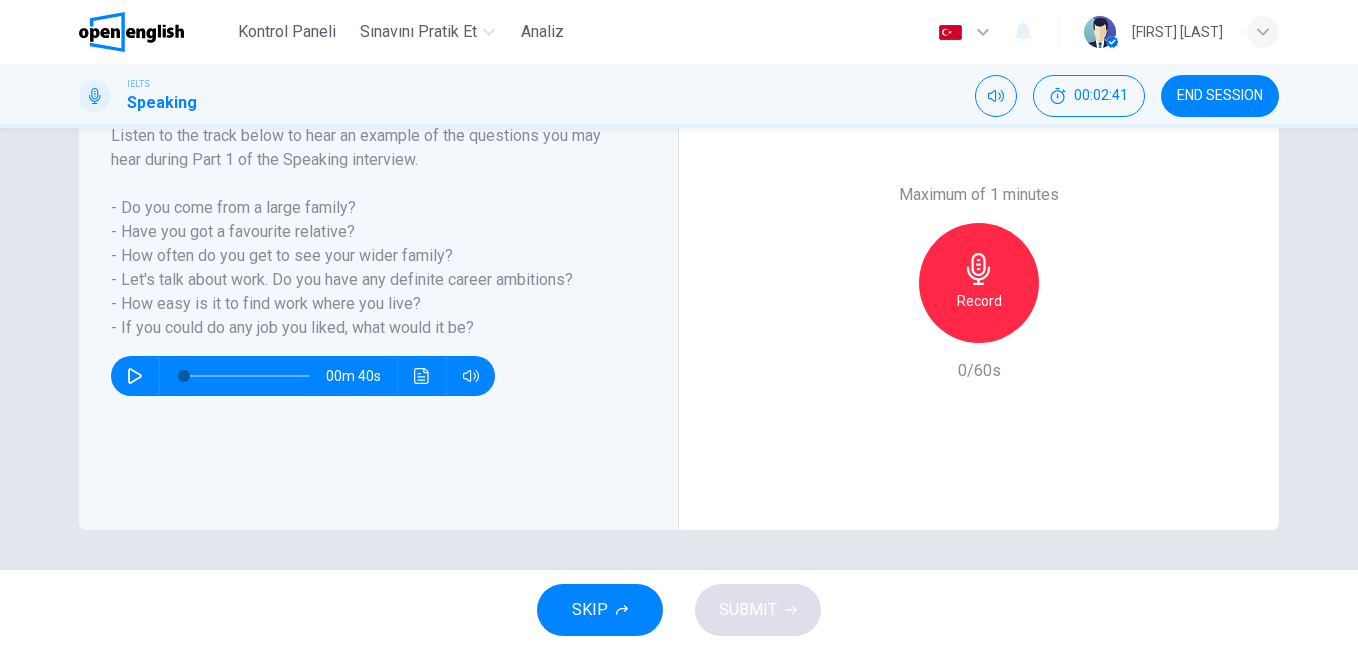 click on "Record" at bounding box center [979, 283] 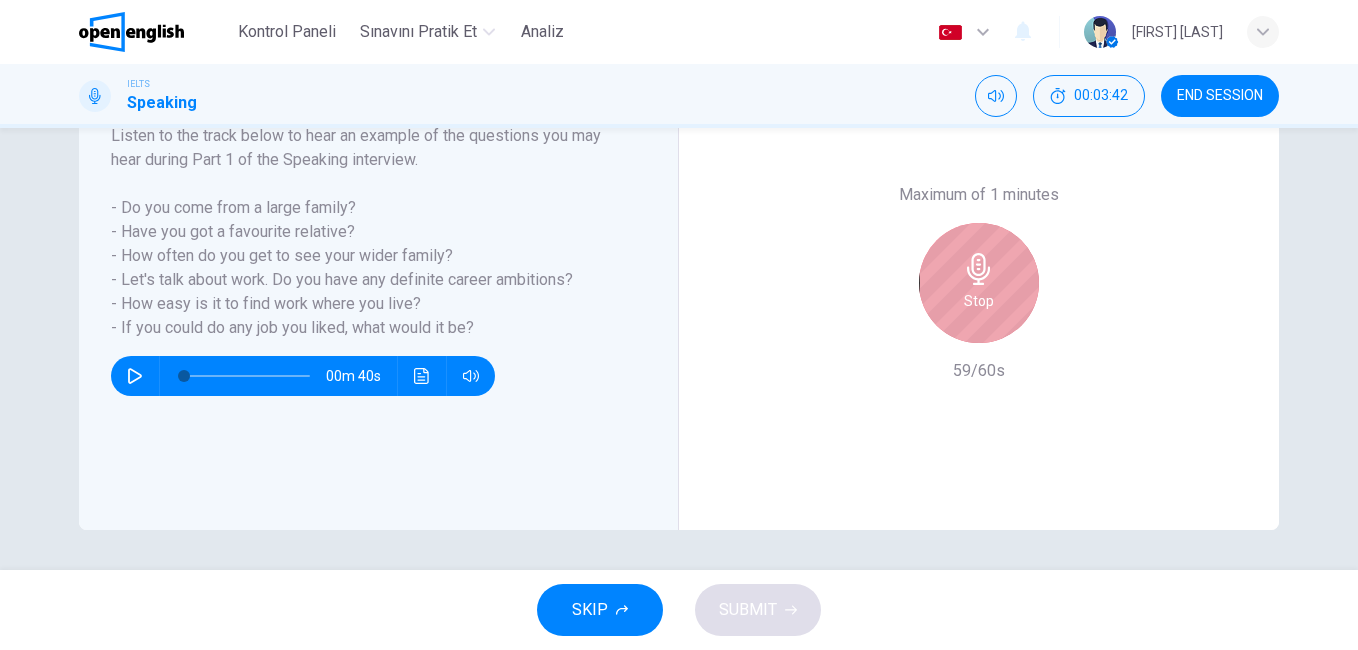 click 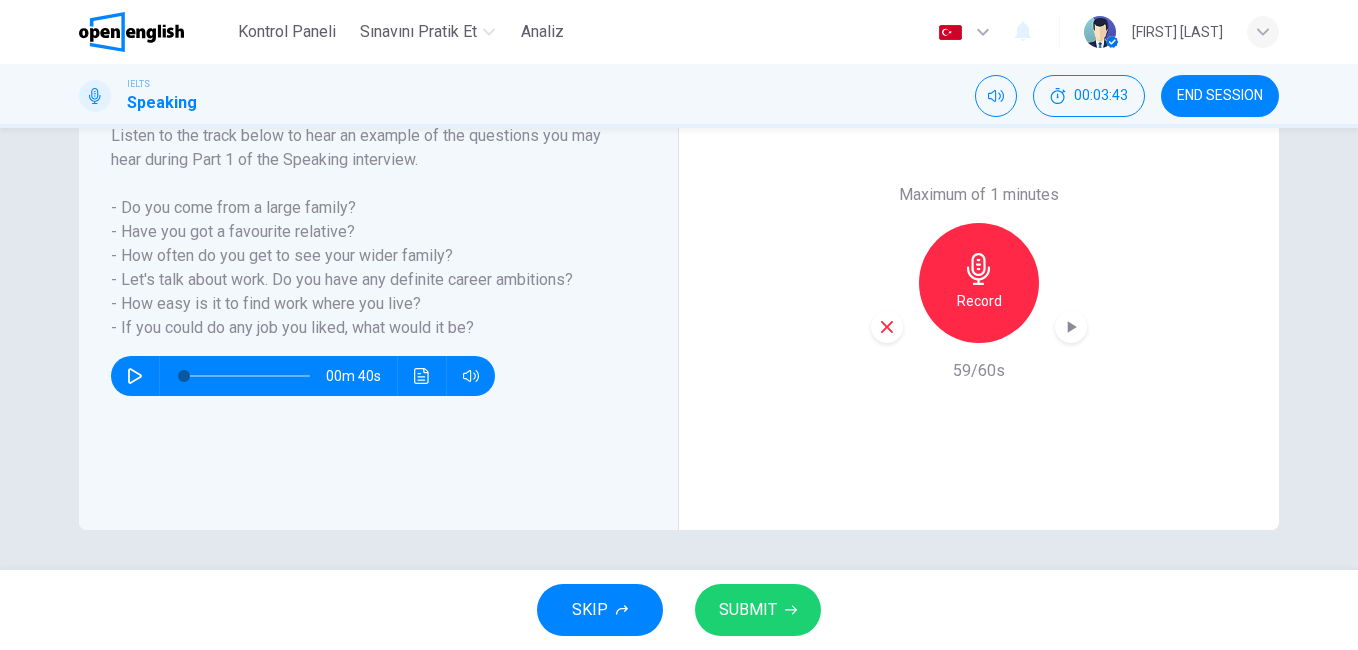 click on "SUBMIT" at bounding box center [758, 610] 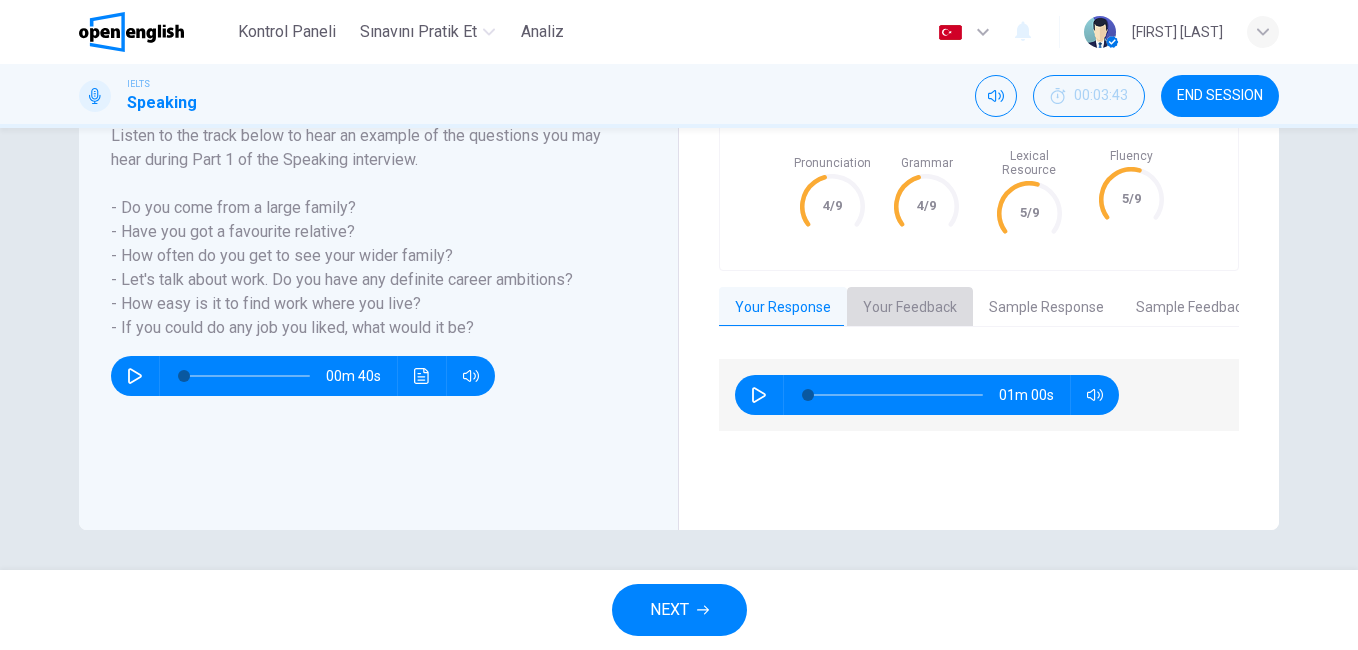 click on "Your Feedback" at bounding box center (910, 308) 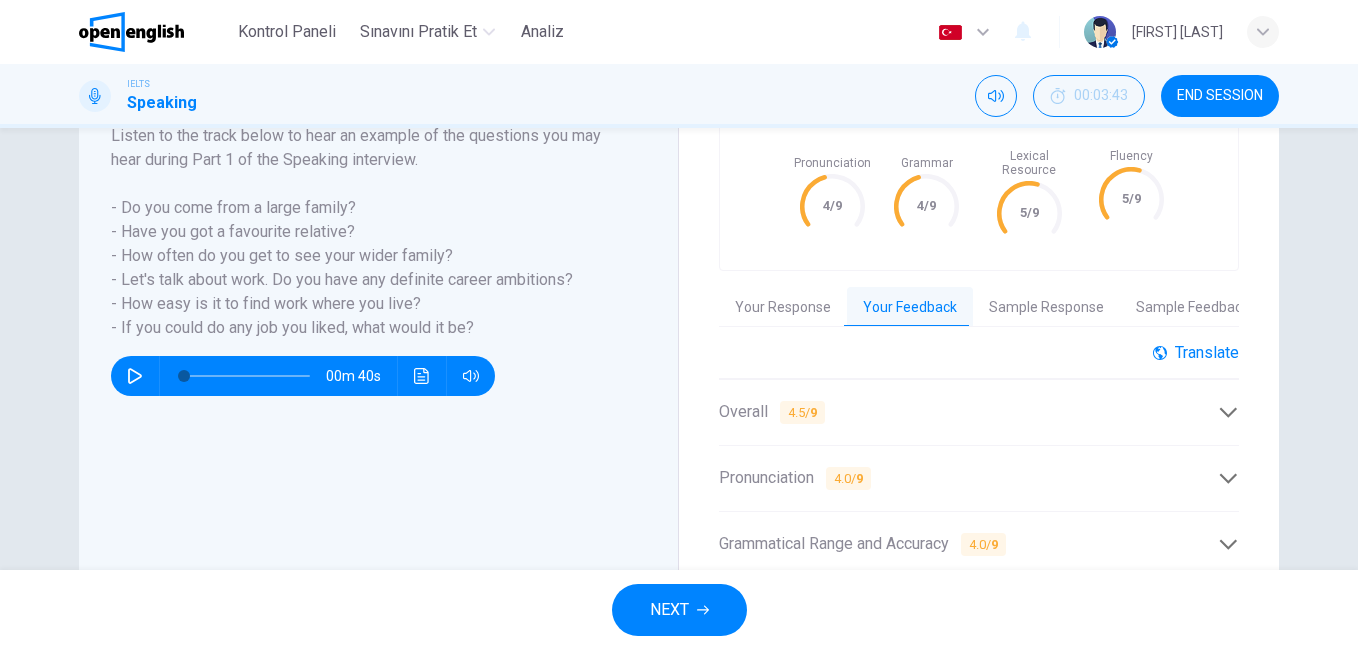 click on "Translate" at bounding box center (1196, 352) 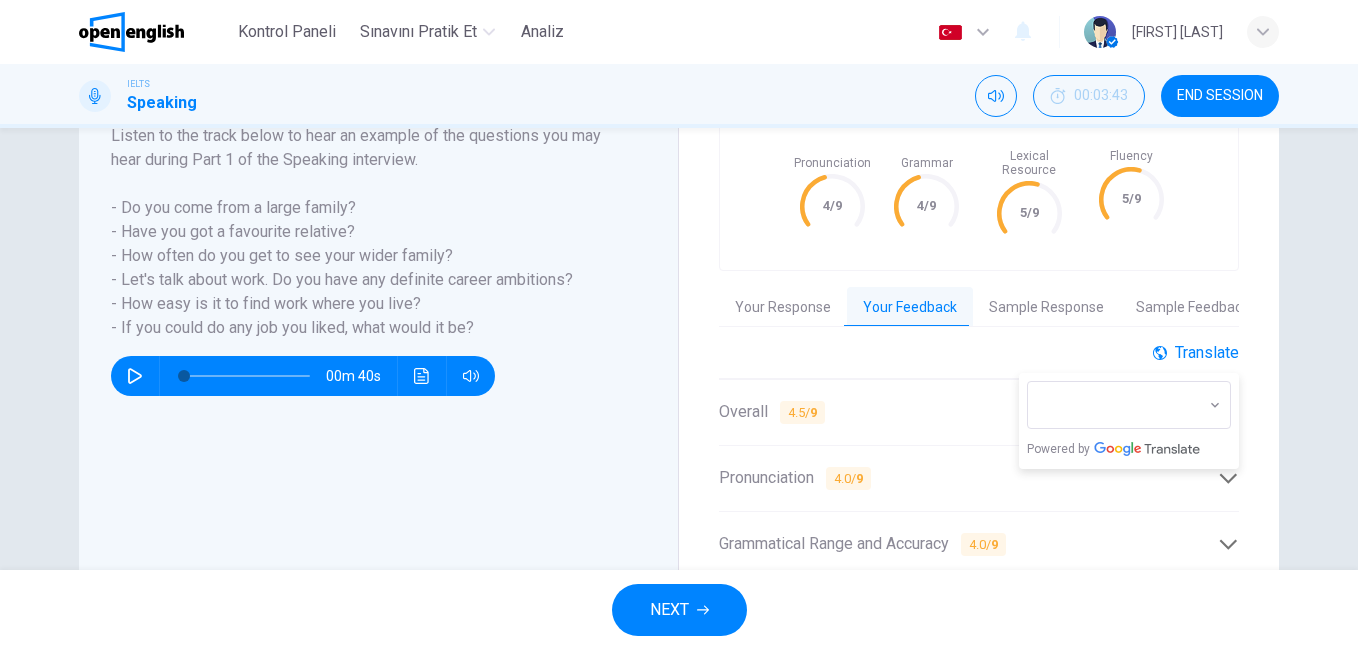 click on "Translate" at bounding box center [1196, 352] 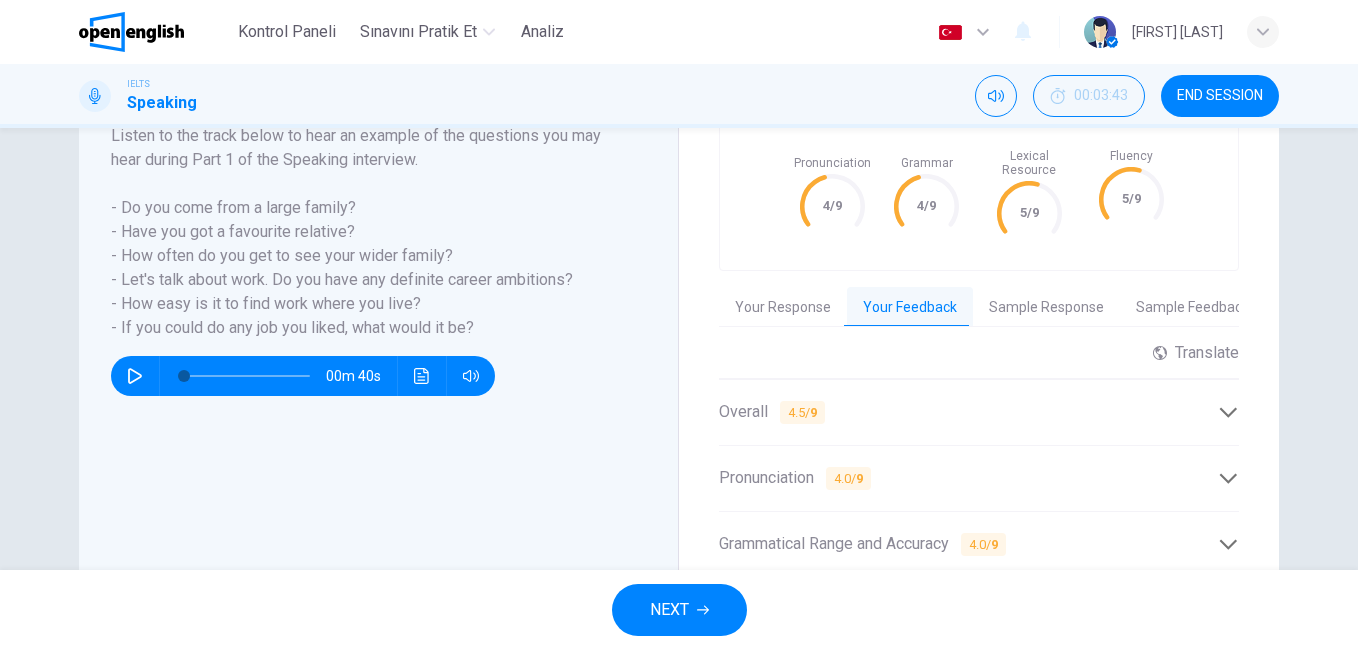 click on "Overall   4.5 / 9" at bounding box center [968, 412] 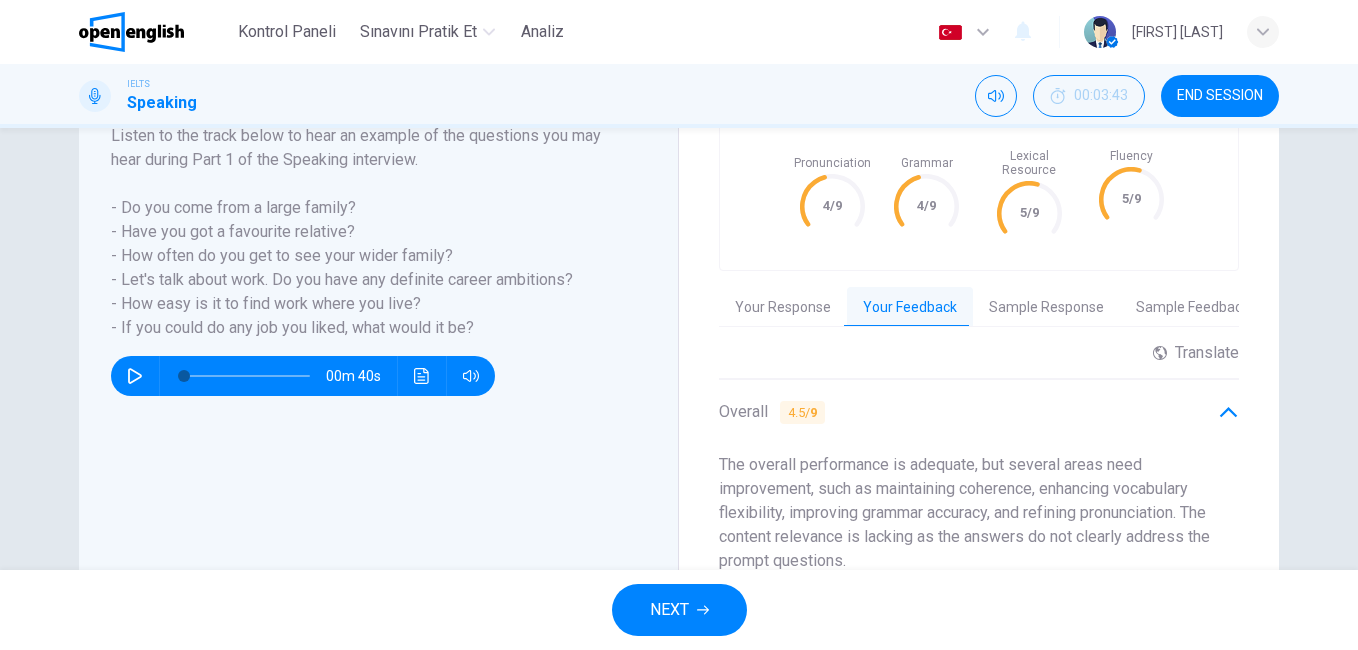 drag, startPoint x: 711, startPoint y: 445, endPoint x: 899, endPoint y: 555, distance: 217.81644 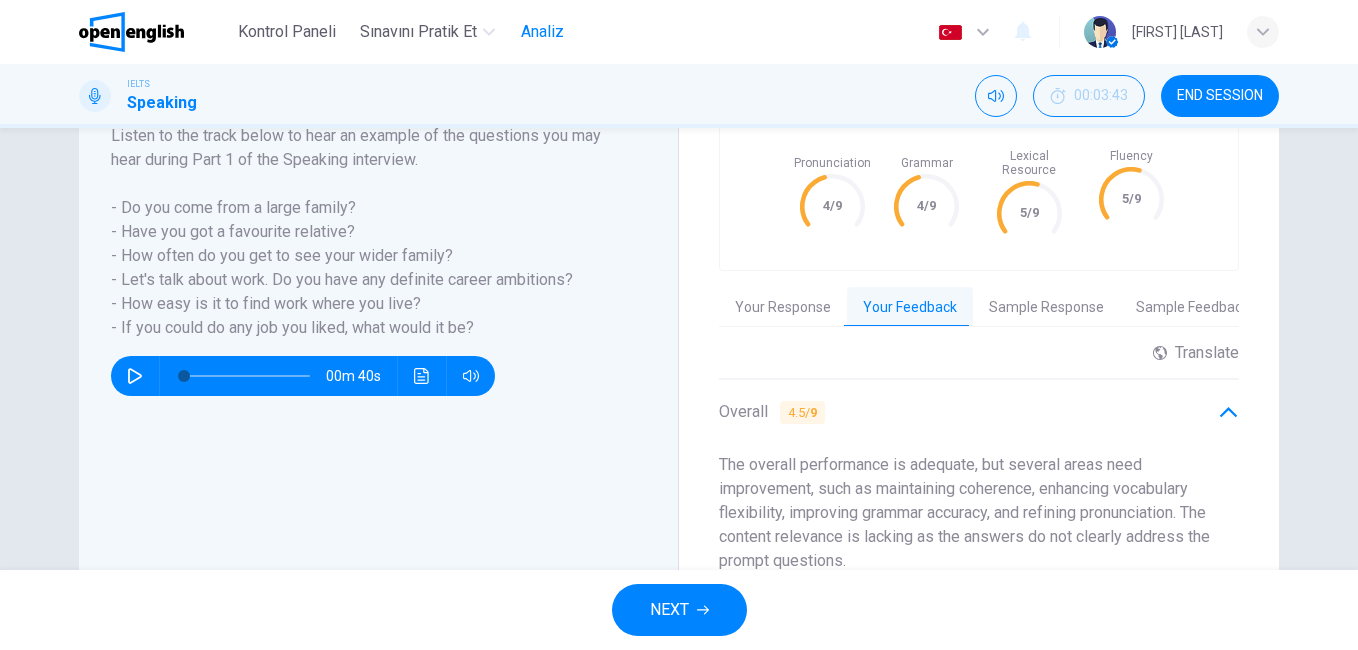 click on "Analiz" at bounding box center [542, 32] 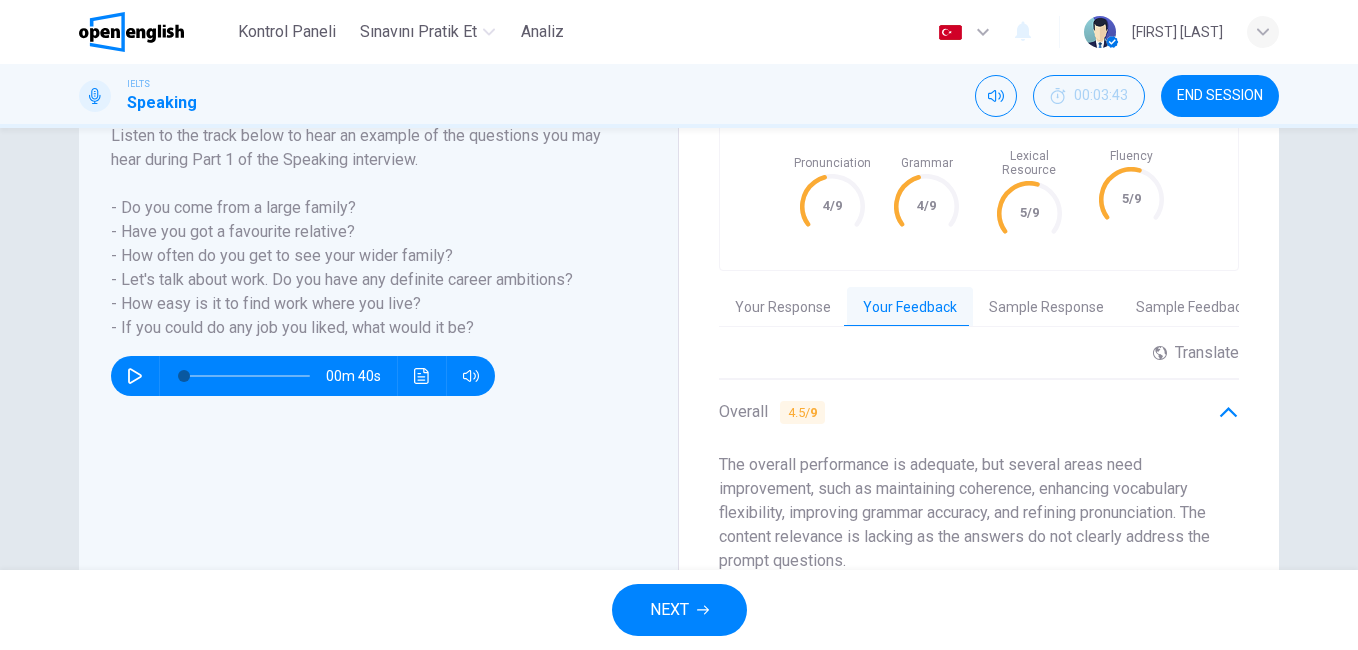 click on "NEXT" at bounding box center (679, 610) 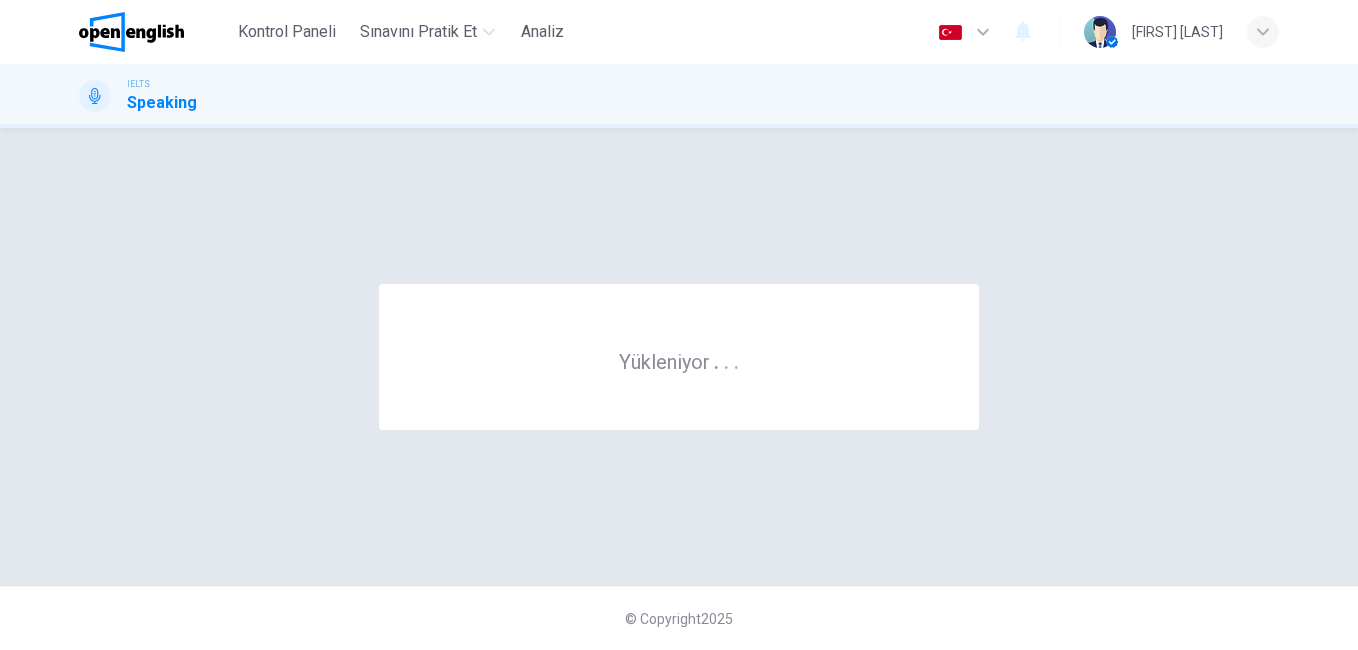 scroll, scrollTop: 0, scrollLeft: 0, axis: both 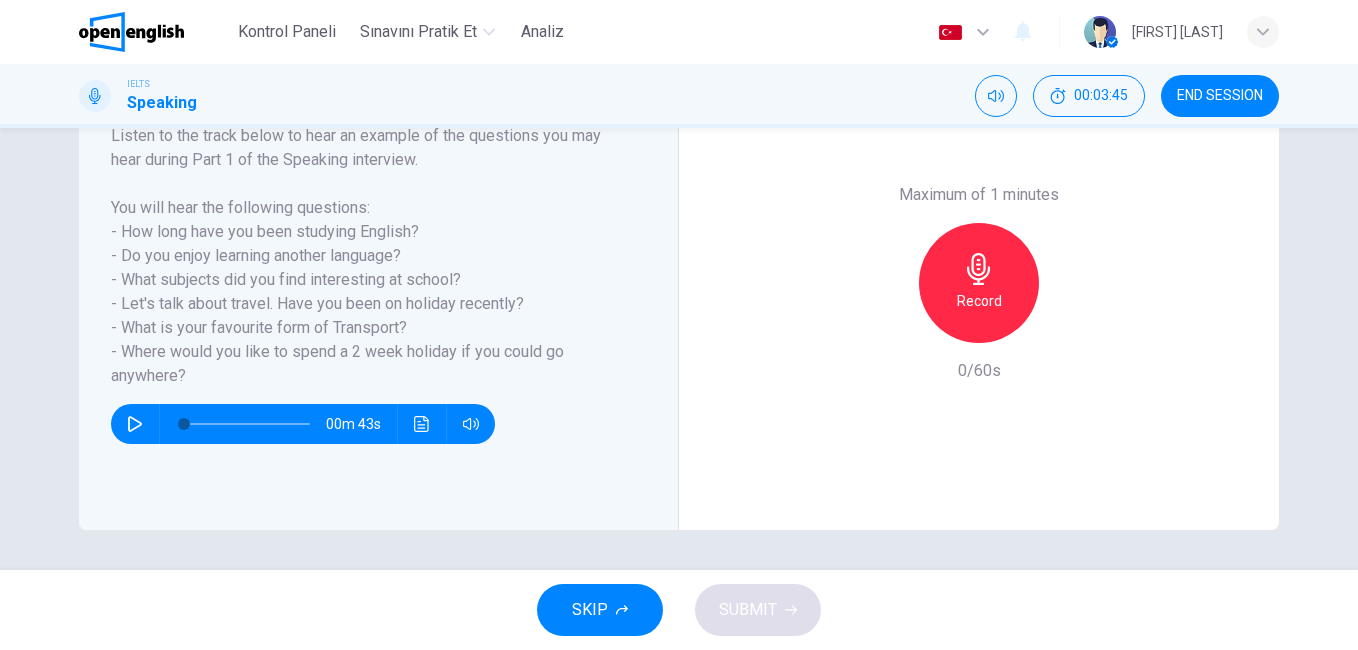 click at bounding box center (135, 424) 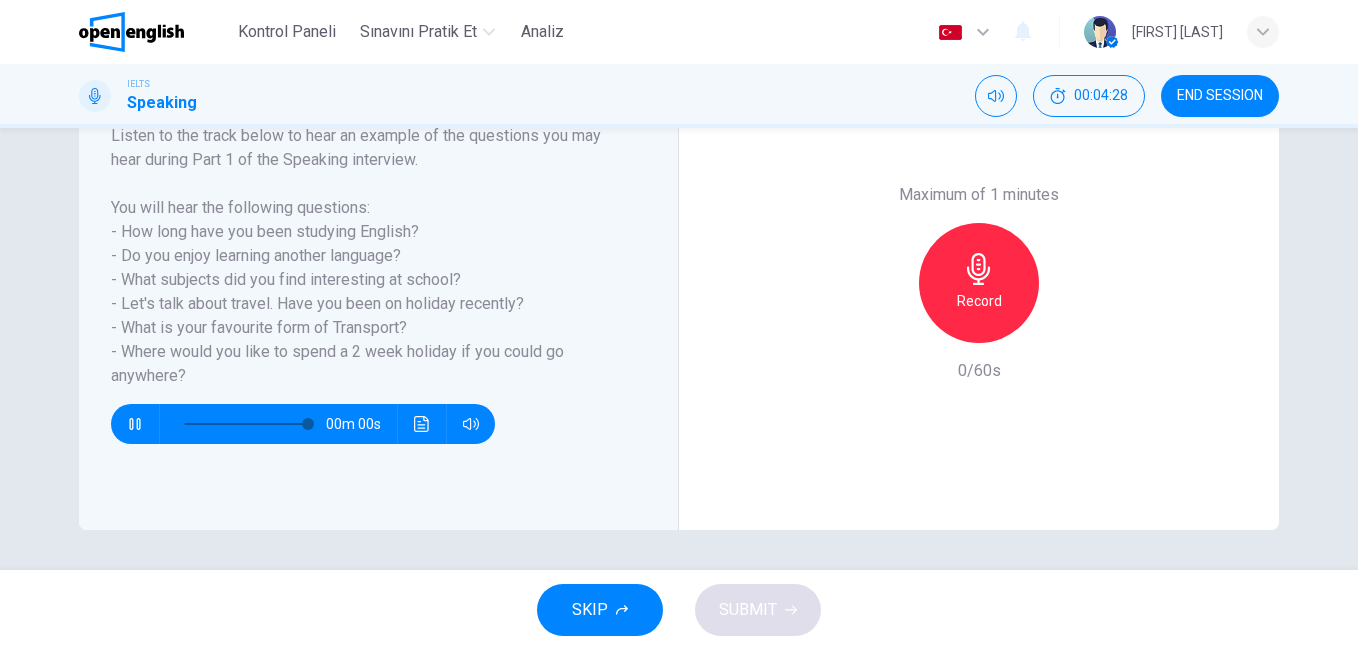 type on "*" 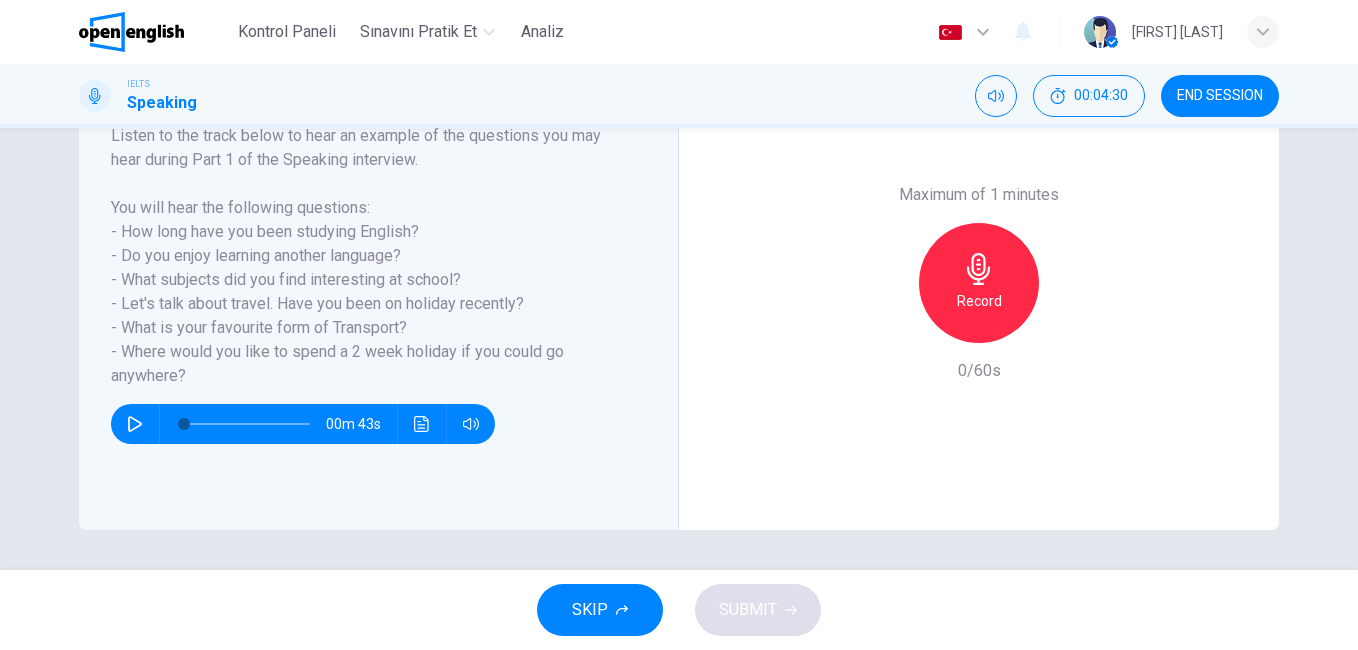click 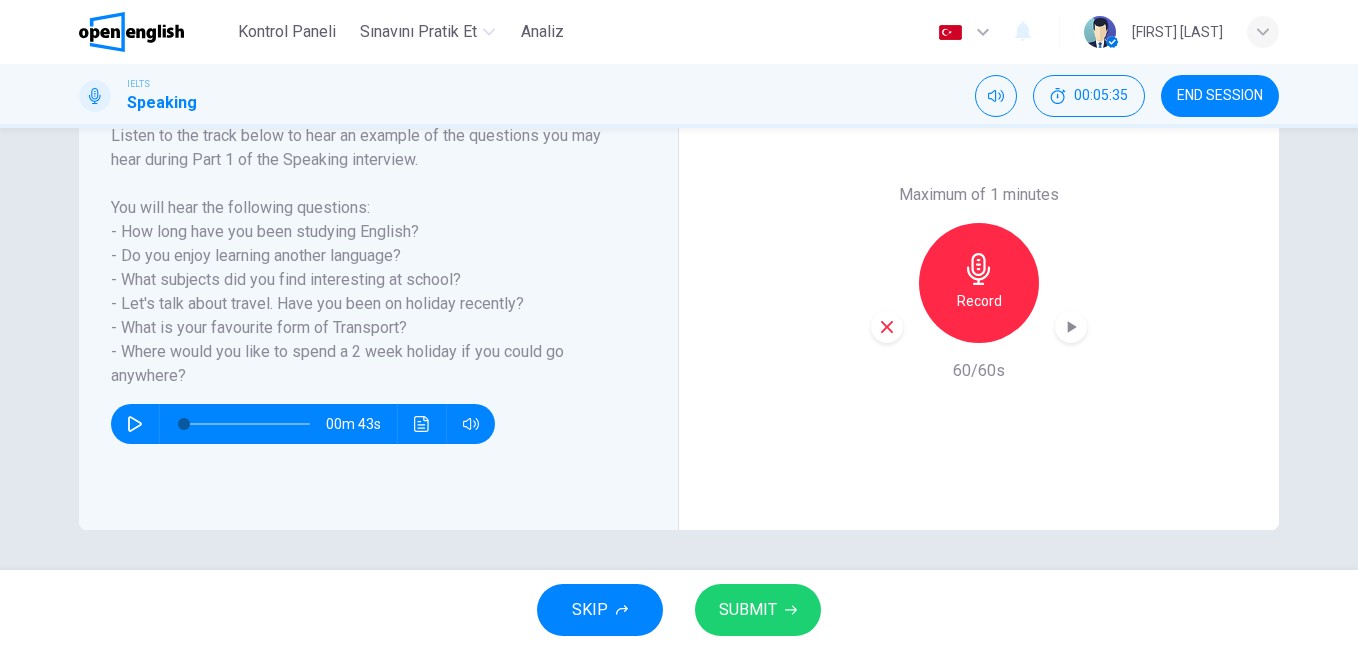 click on "SUBMIT" at bounding box center [748, 610] 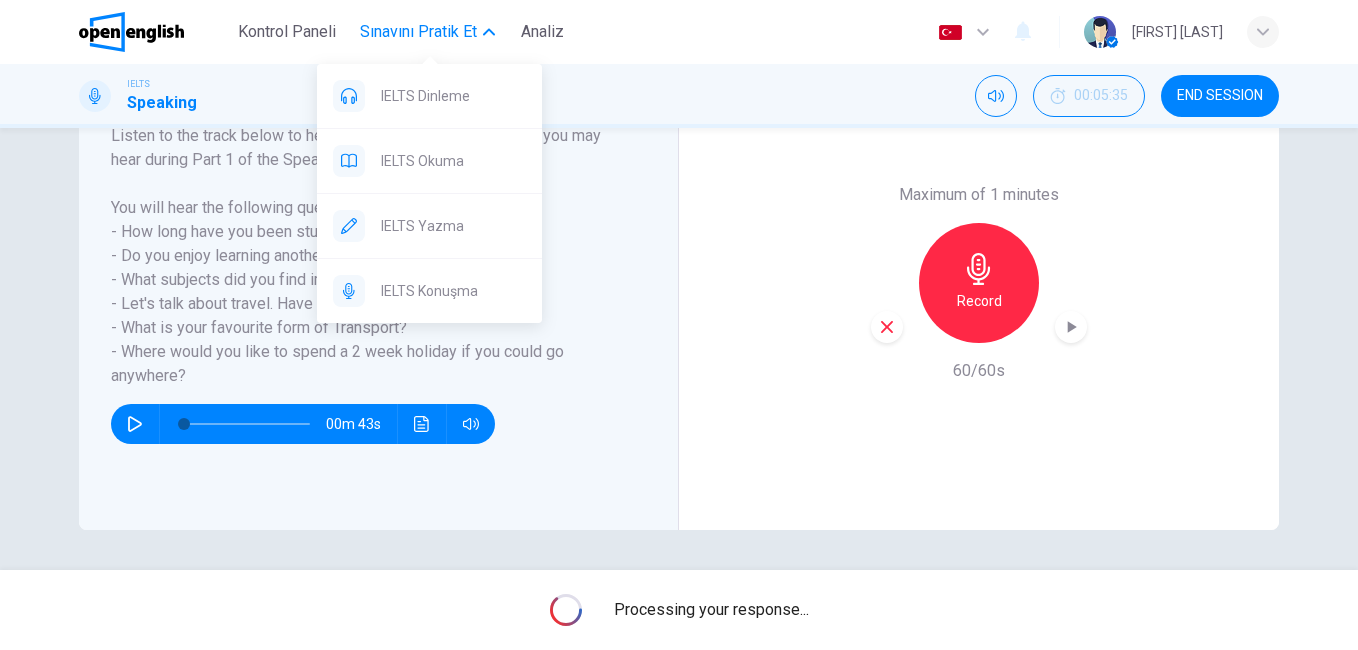 click 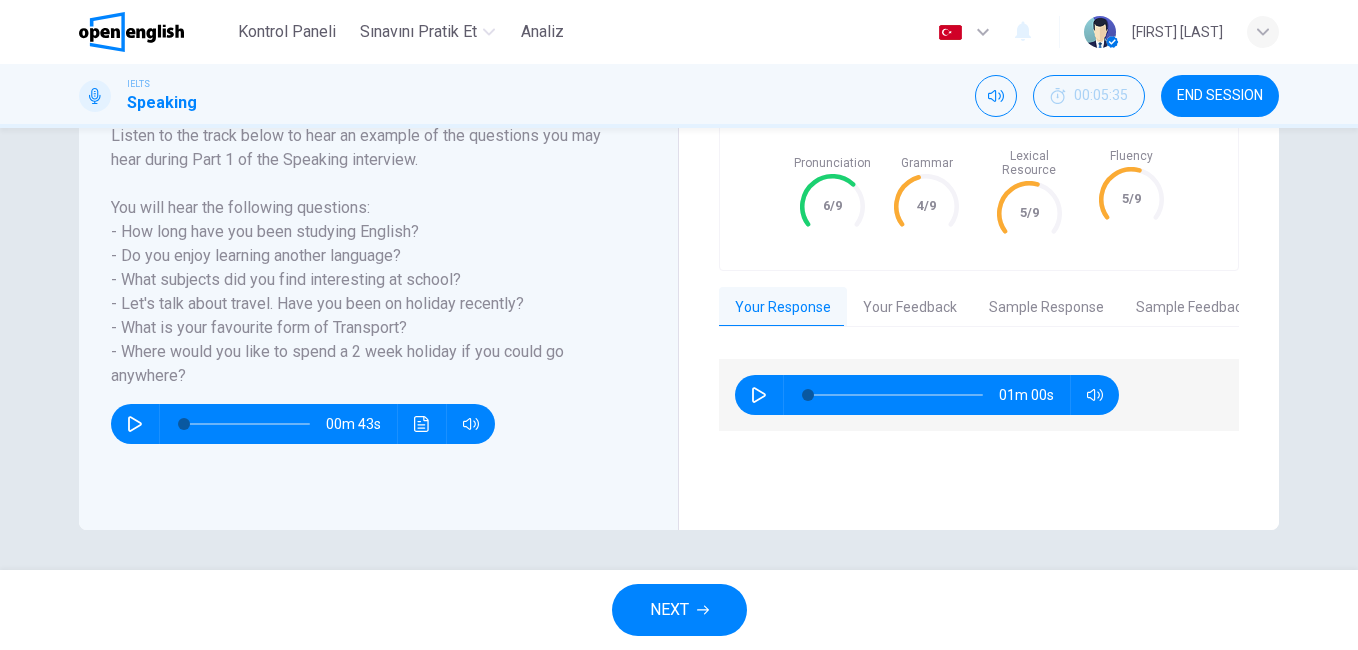 drag, startPoint x: 786, startPoint y: 158, endPoint x: 916, endPoint y: 162, distance: 130.06152 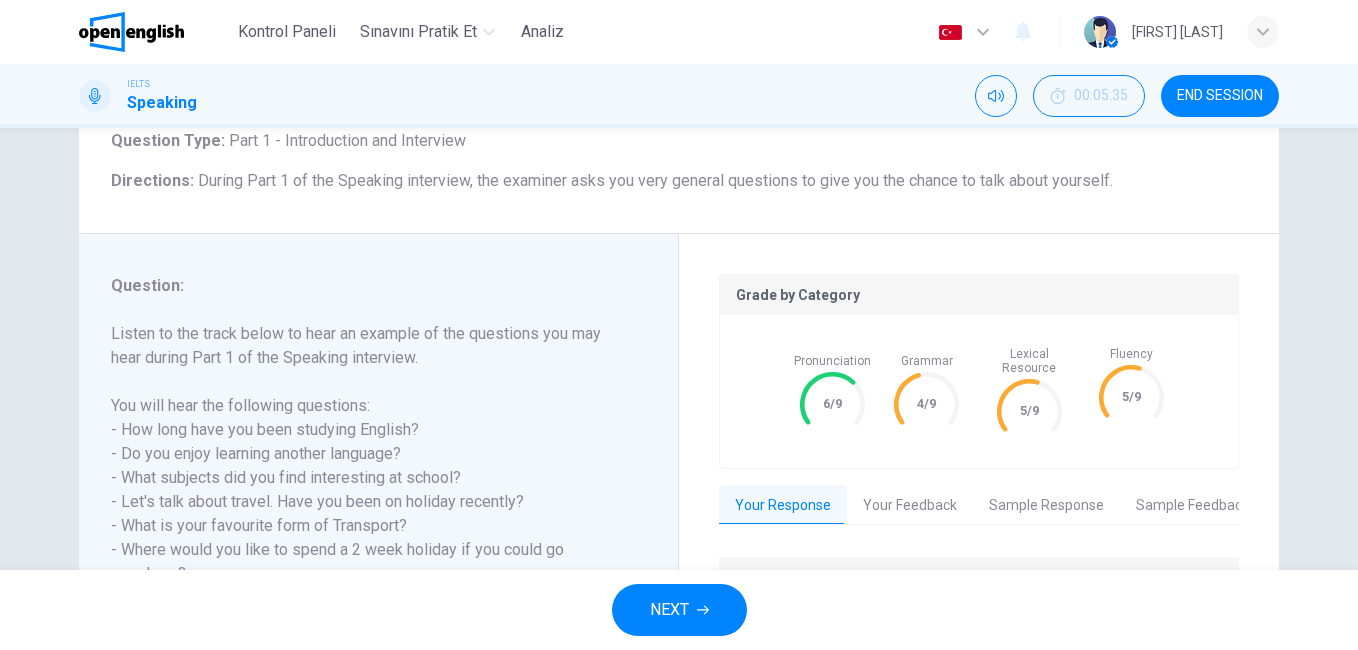 scroll, scrollTop: 122, scrollLeft: 0, axis: vertical 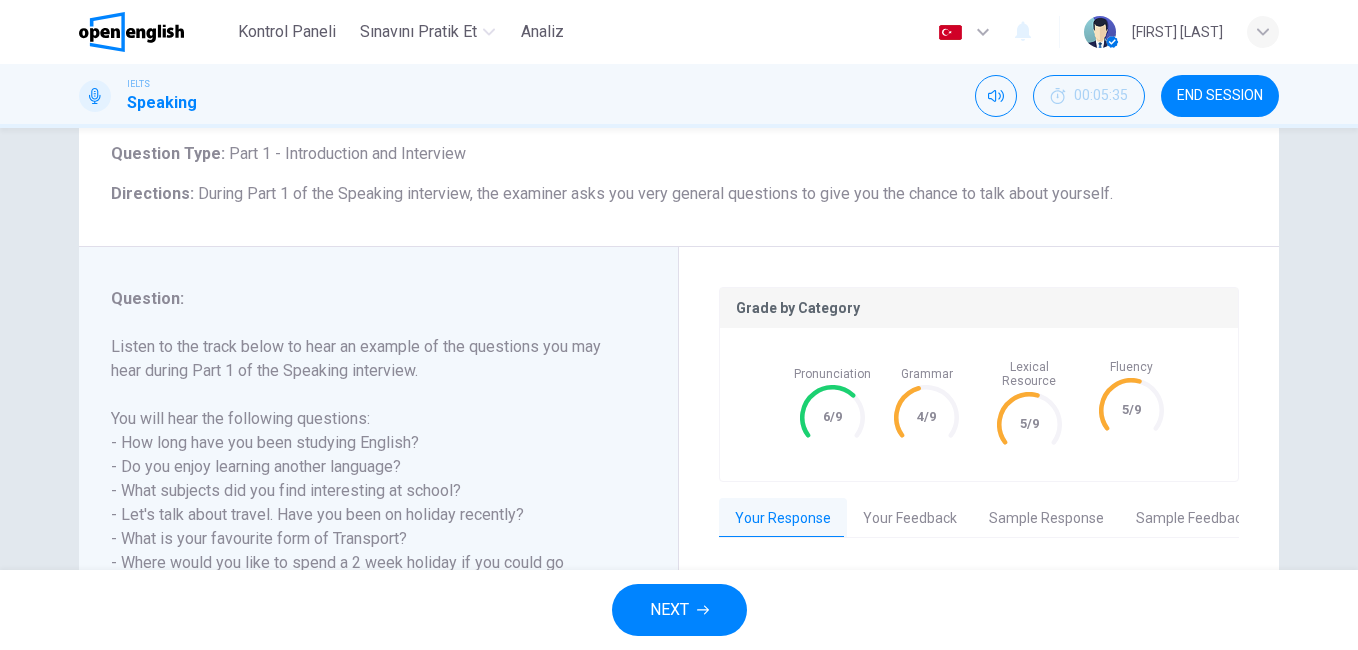click on "Analiz" at bounding box center [542, 32] 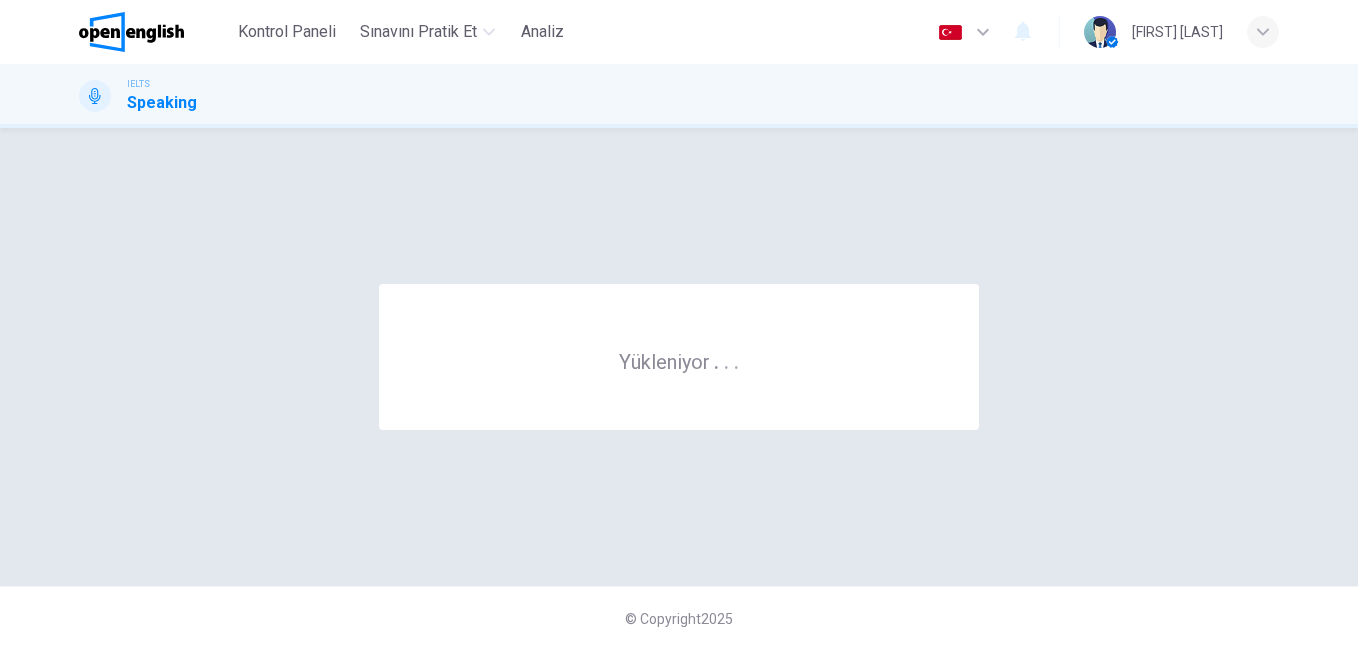 scroll, scrollTop: 0, scrollLeft: 0, axis: both 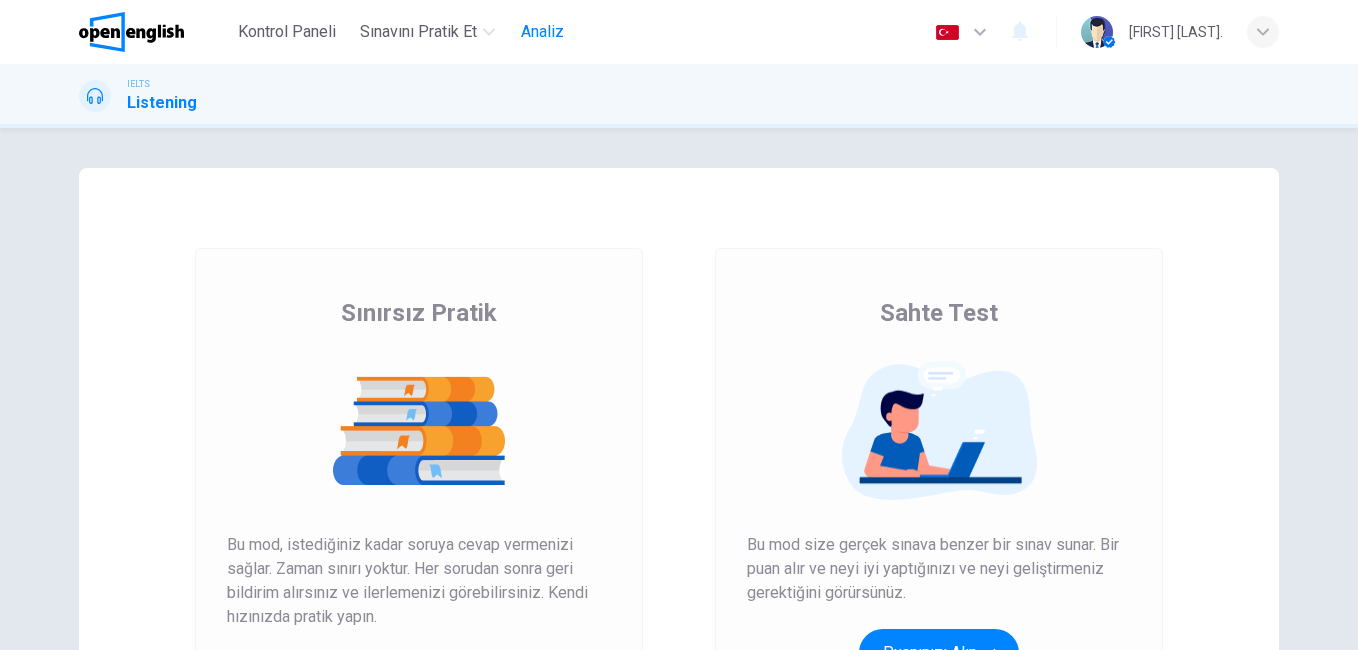 click on "Analiz" at bounding box center [542, 32] 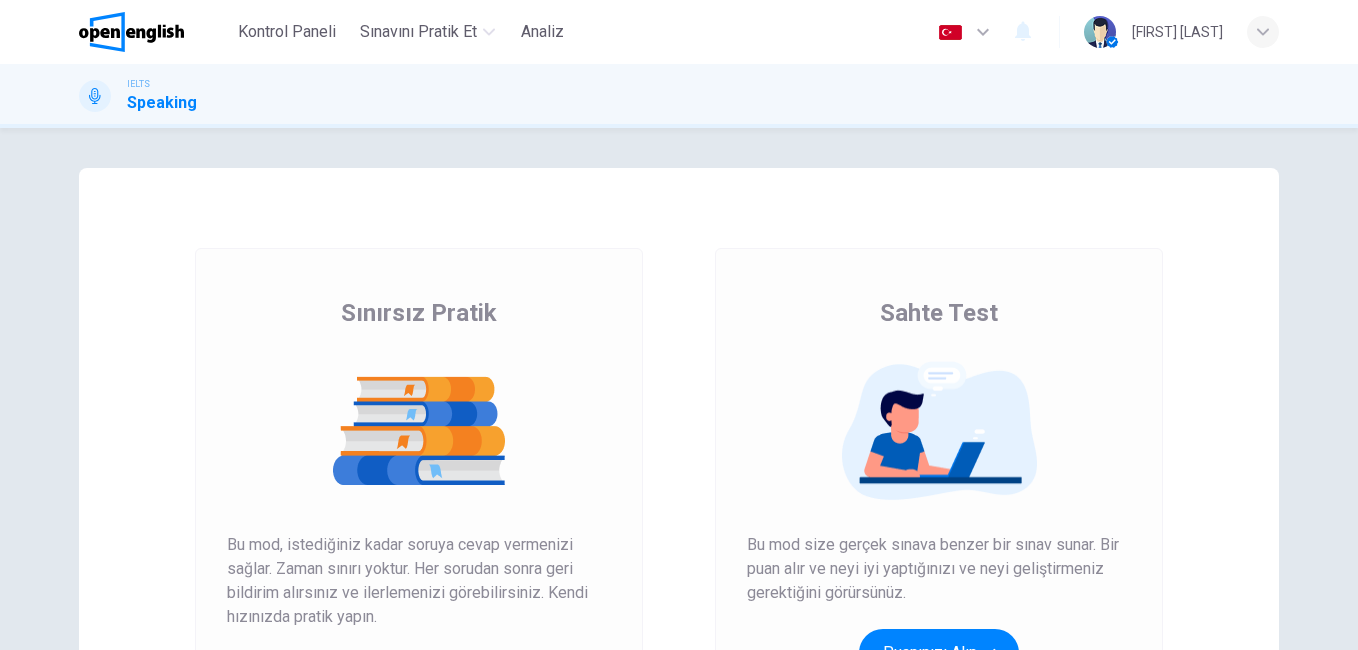 scroll, scrollTop: 0, scrollLeft: 0, axis: both 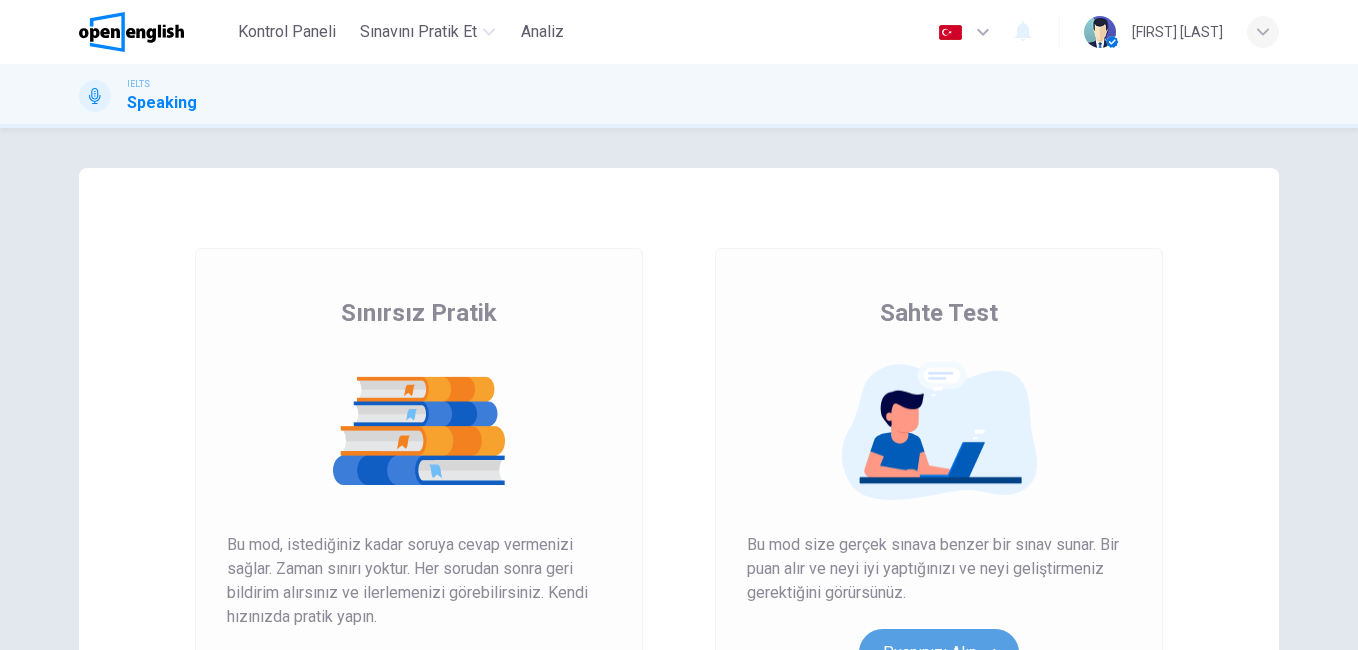 click on "Puanınızı Alın" at bounding box center (939, 653) 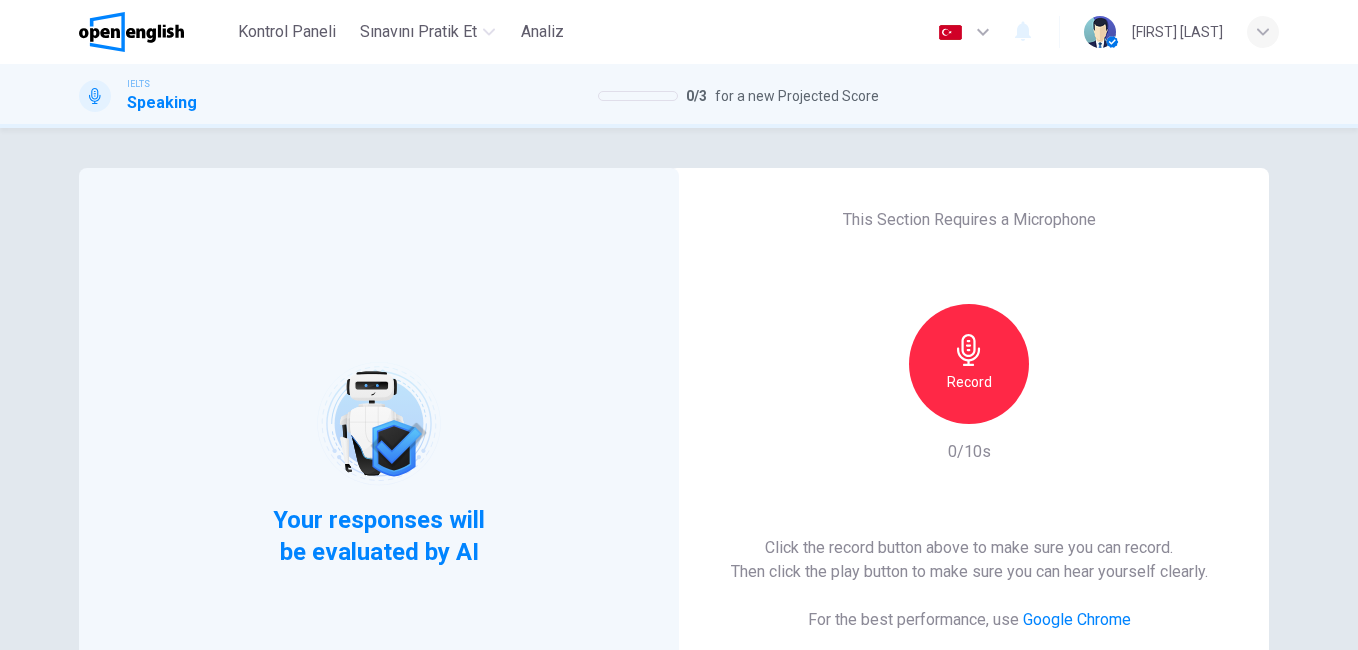 drag, startPoint x: 1361, startPoint y: 124, endPoint x: 1359, endPoint y: 222, distance: 98.02041 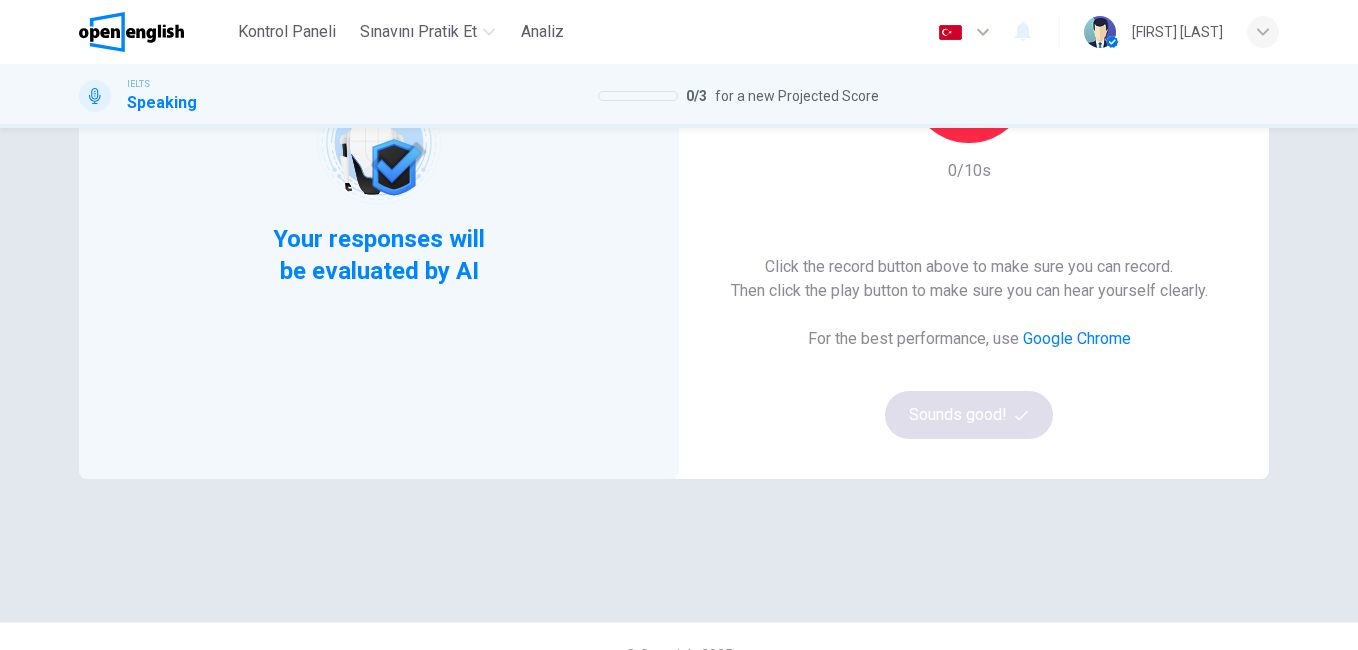 scroll, scrollTop: 283, scrollLeft: 0, axis: vertical 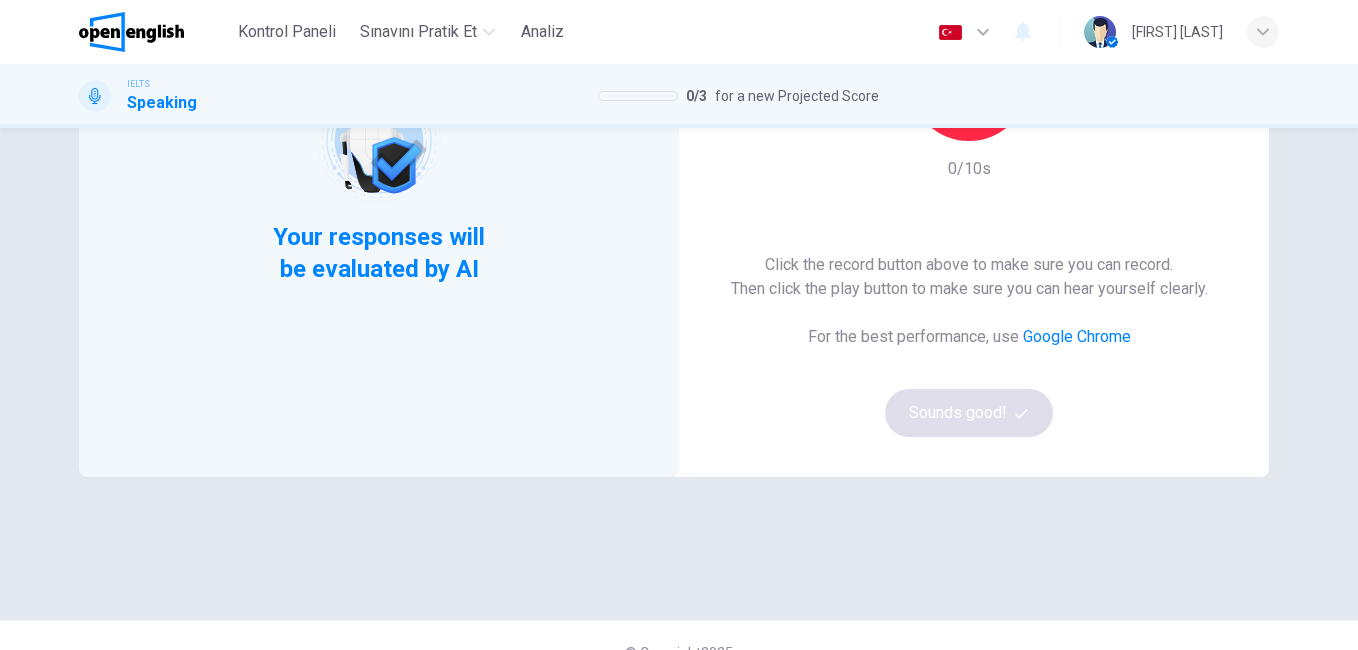 click on "Click the record button above to make sure you can record.     Then click the play button to make sure you can hear yourself clearly. For the best performance, use   Google Chrome Sounds good!" at bounding box center [969, 345] 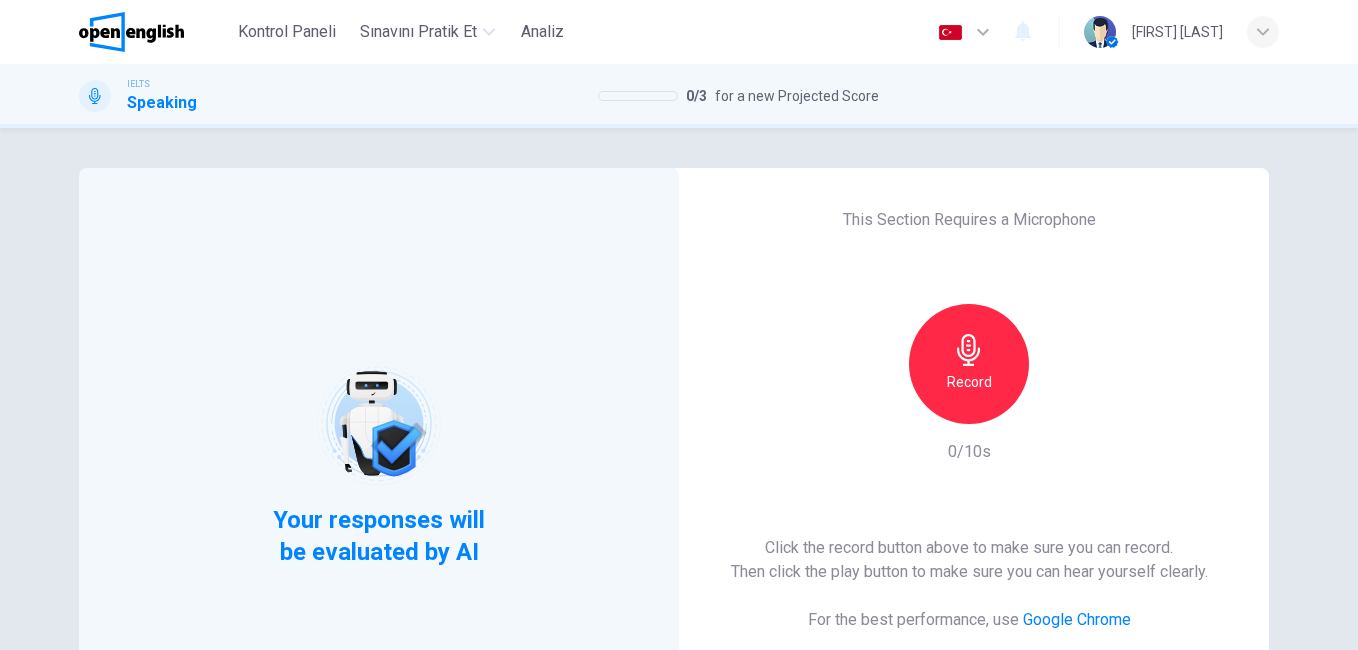 scroll, scrollTop: 283, scrollLeft: 0, axis: vertical 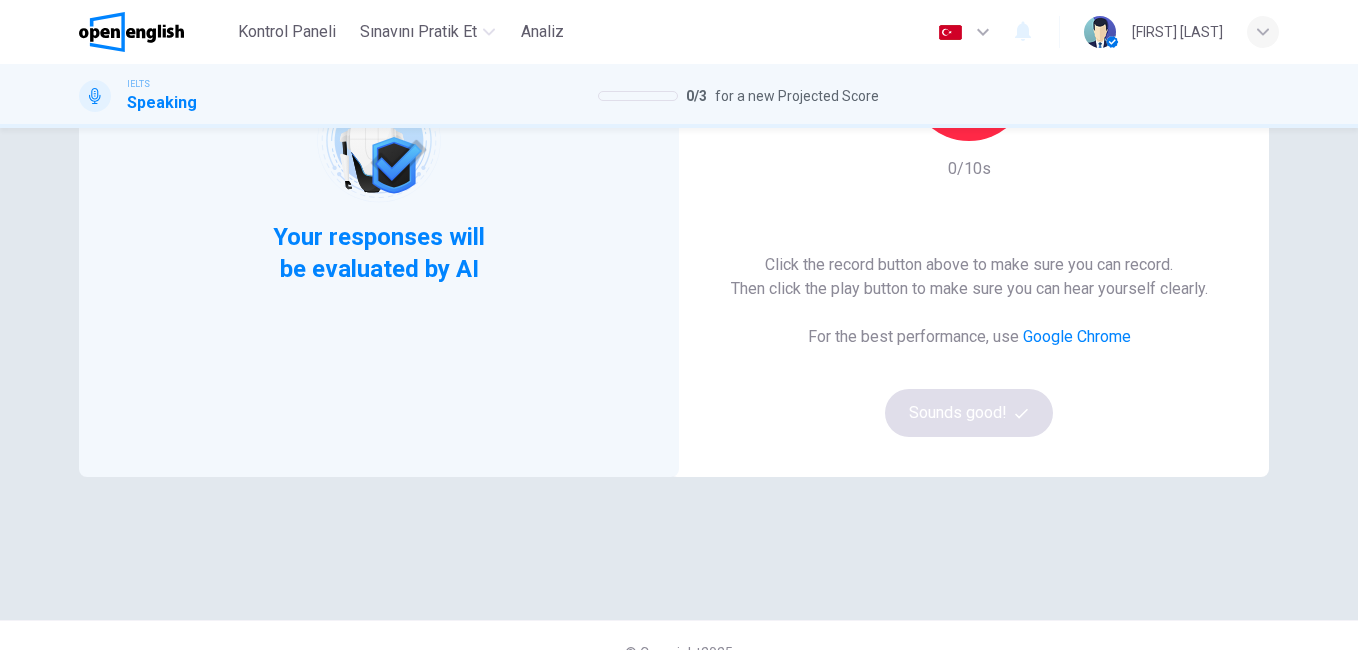 click at bounding box center (131, 32) 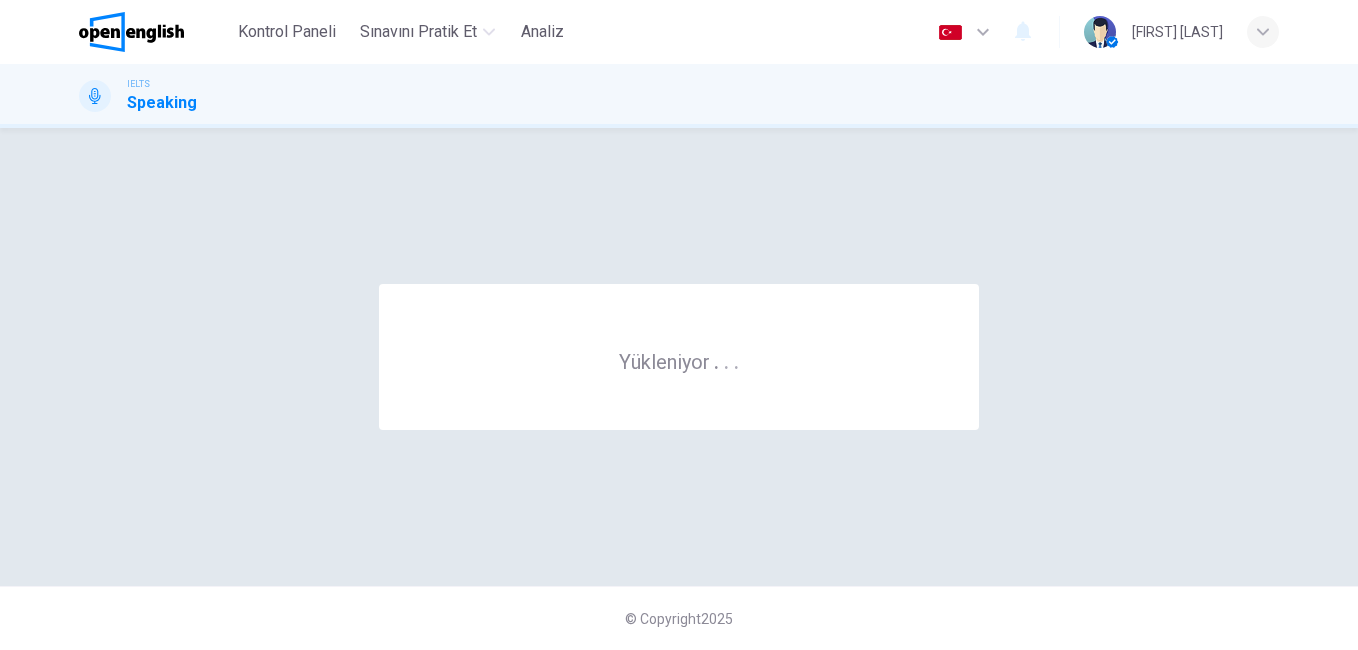 scroll, scrollTop: 0, scrollLeft: 0, axis: both 